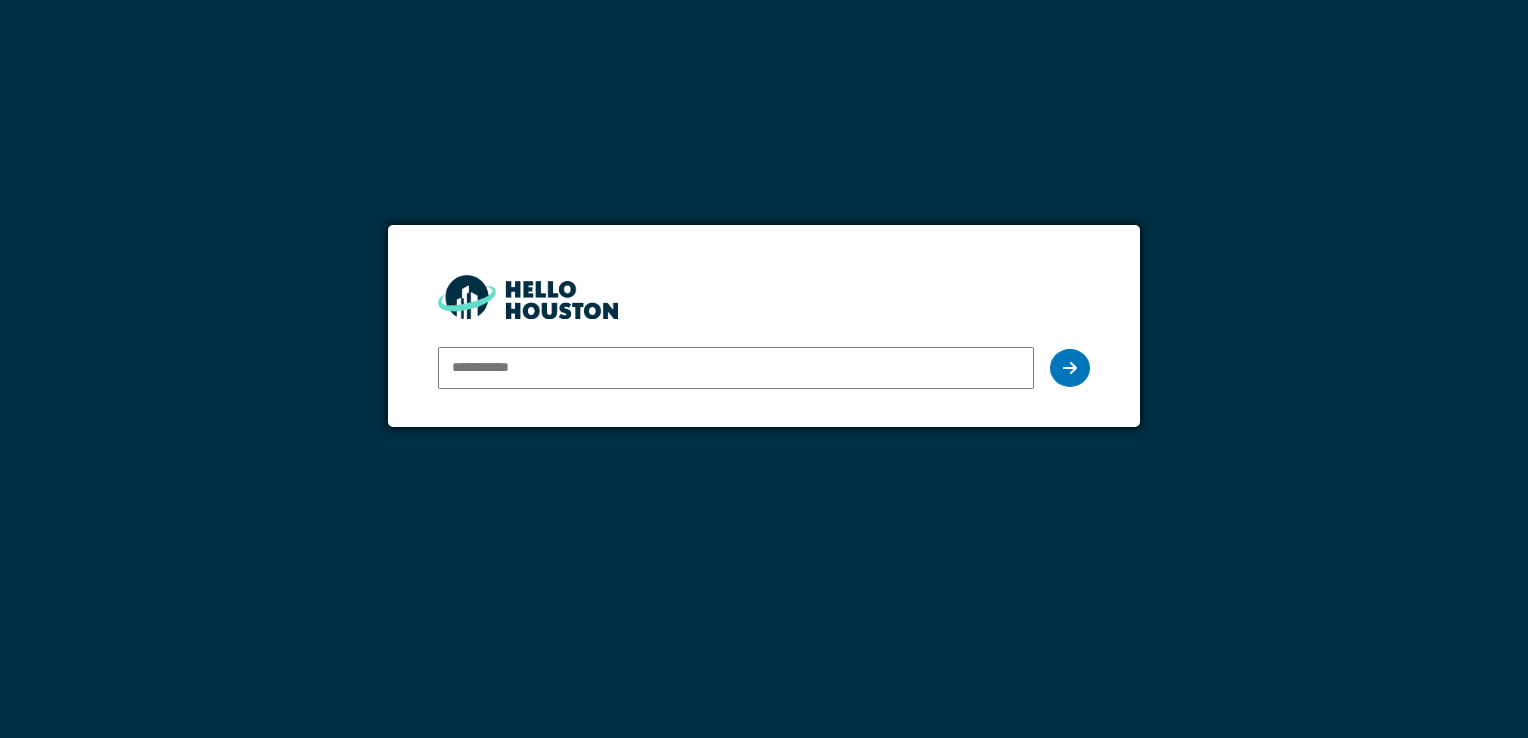 scroll, scrollTop: 0, scrollLeft: 0, axis: both 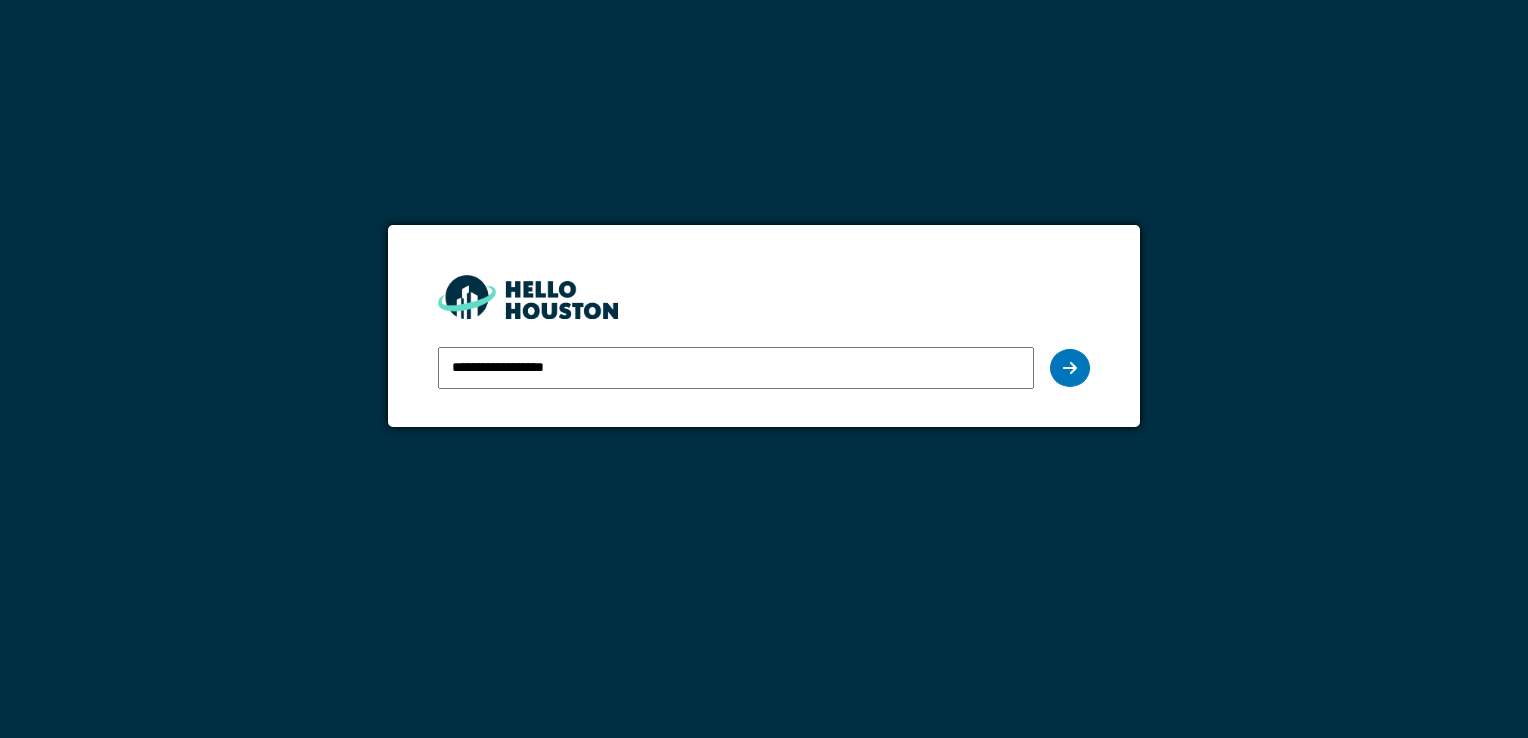 click at bounding box center (1070, 368) 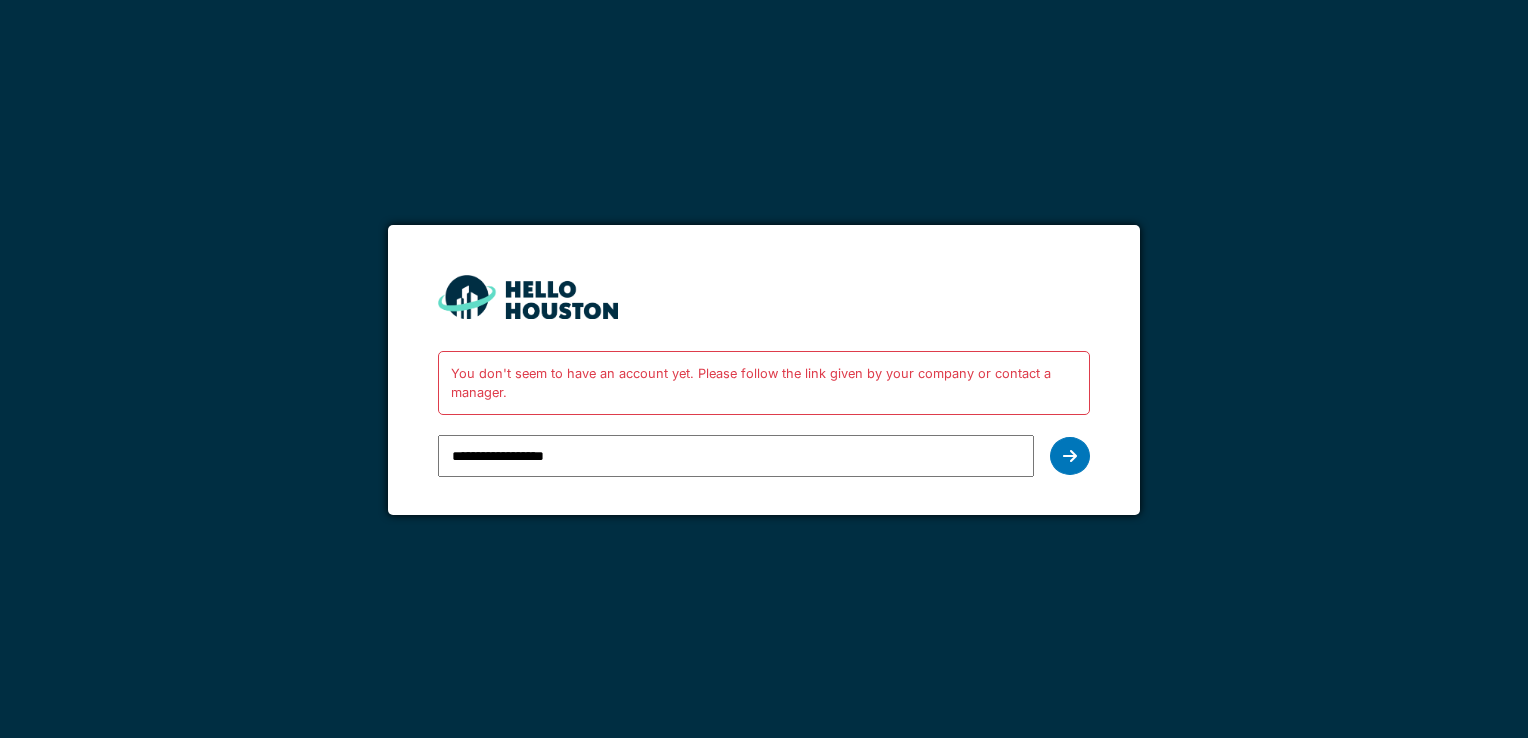 click on "**********" at bounding box center [735, 456] 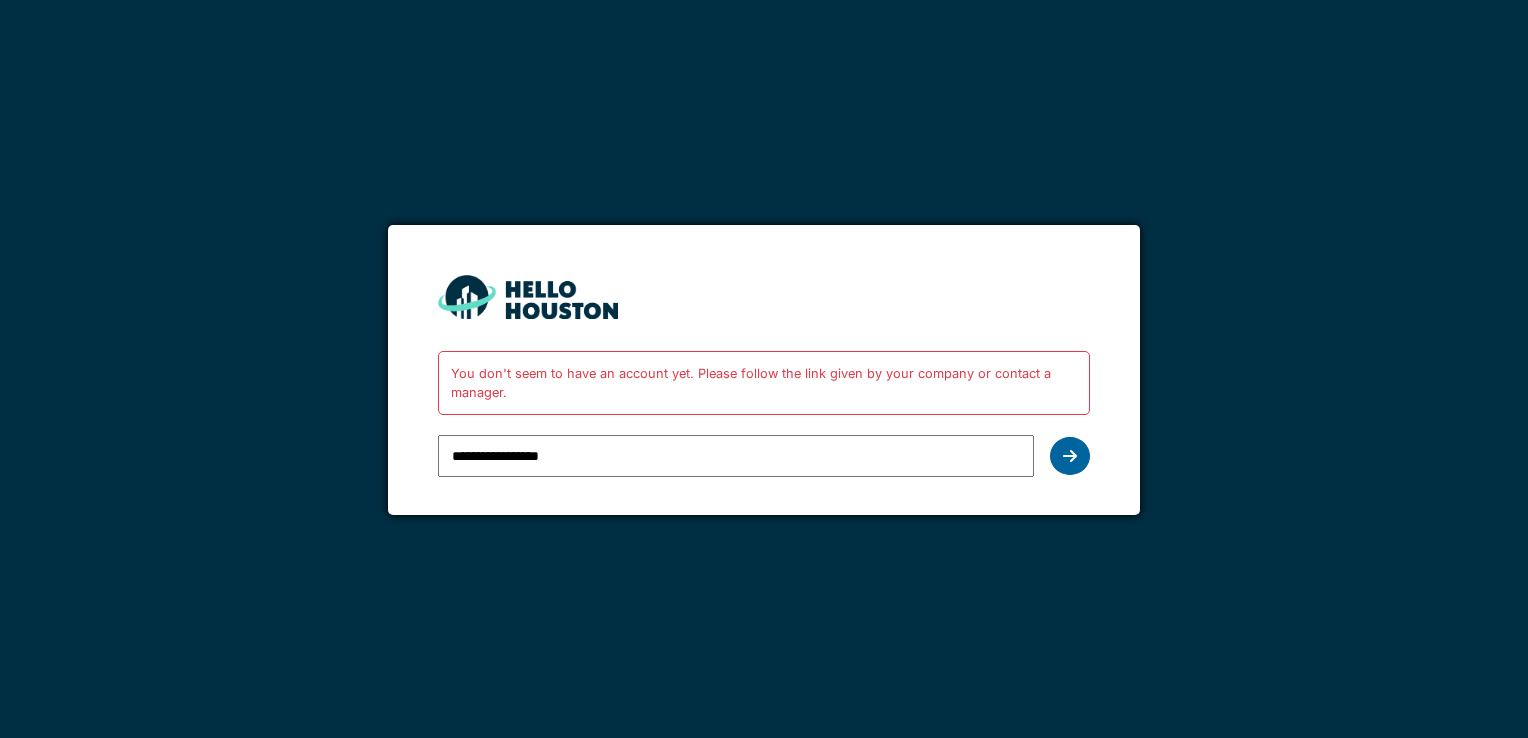 type on "**********" 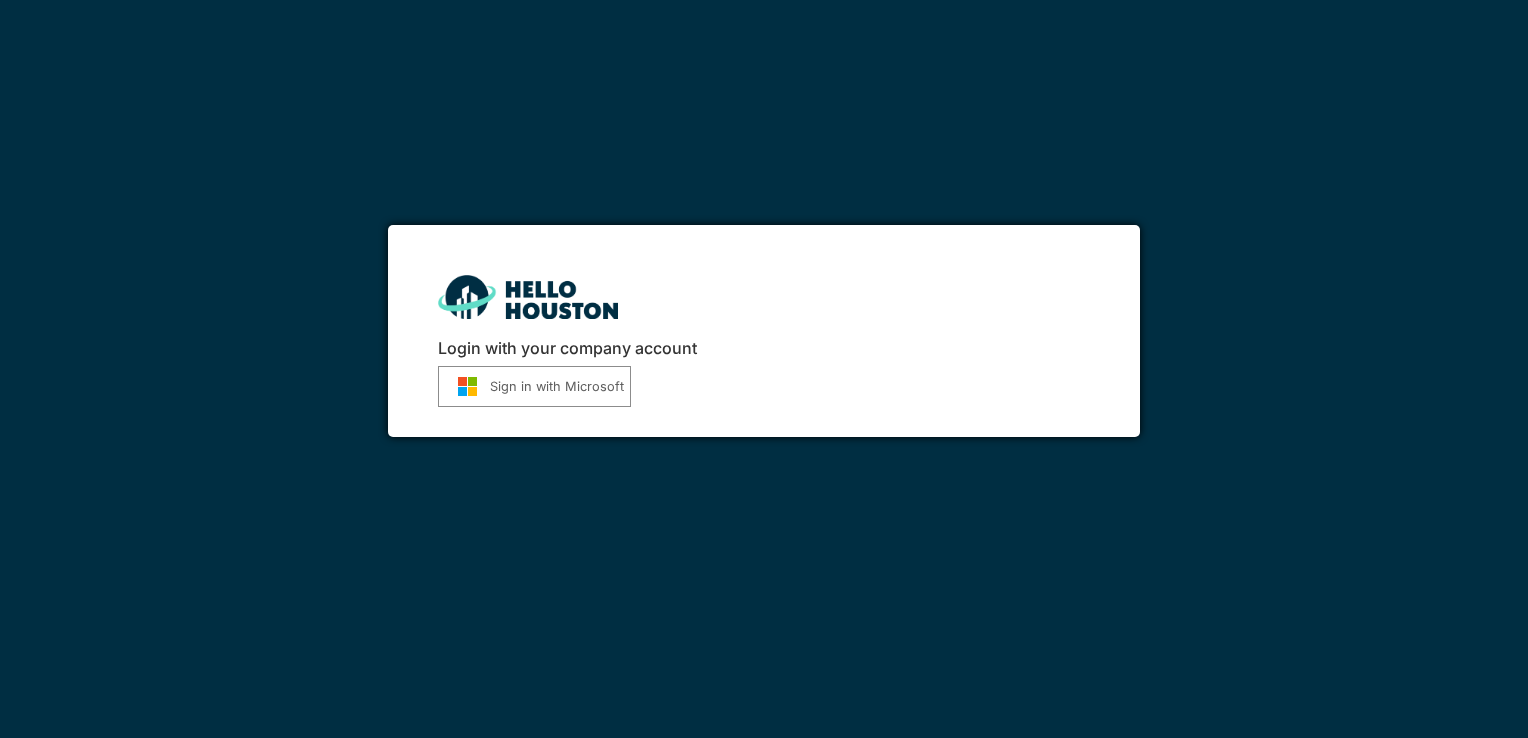 scroll, scrollTop: 0, scrollLeft: 0, axis: both 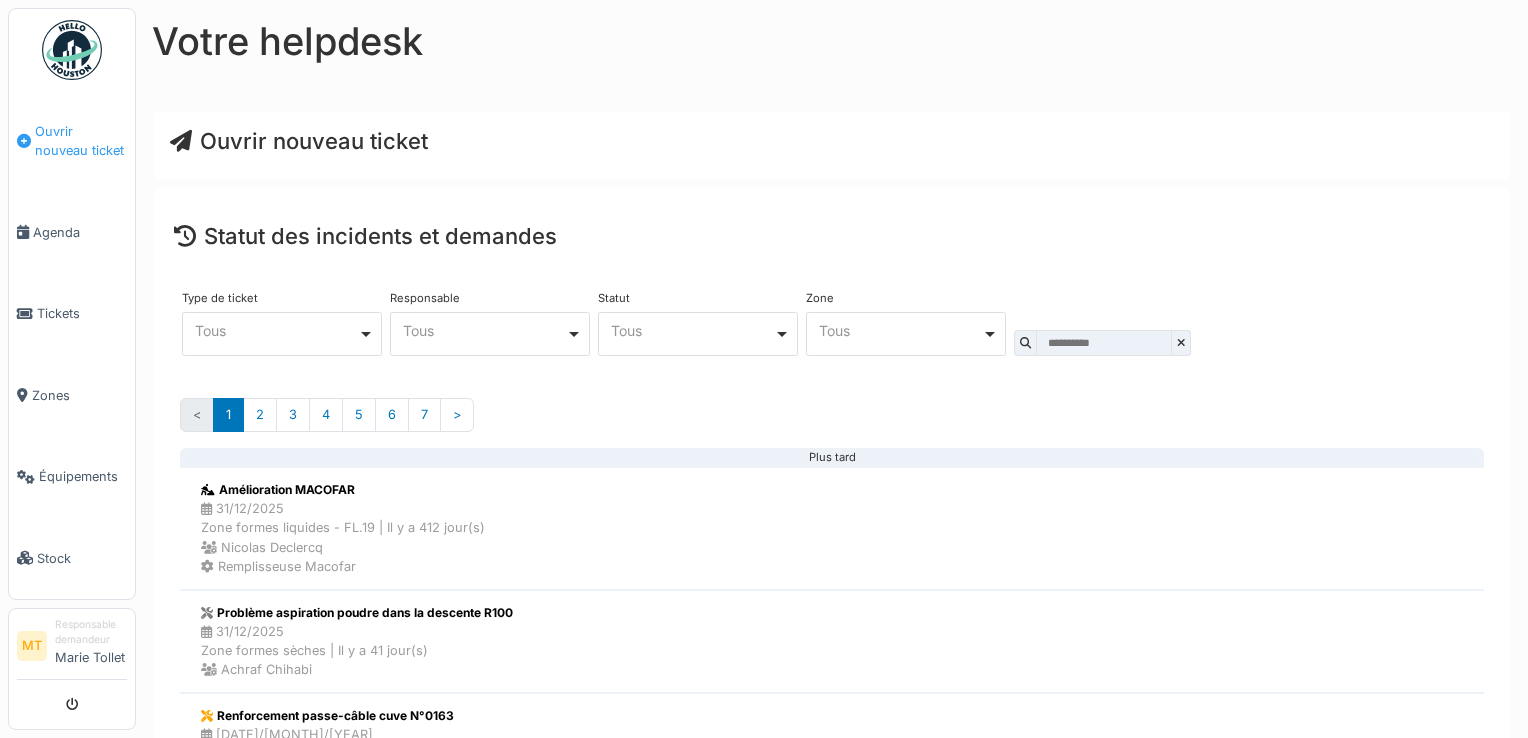 click on "Ouvrir nouveau ticket" at bounding box center [81, 141] 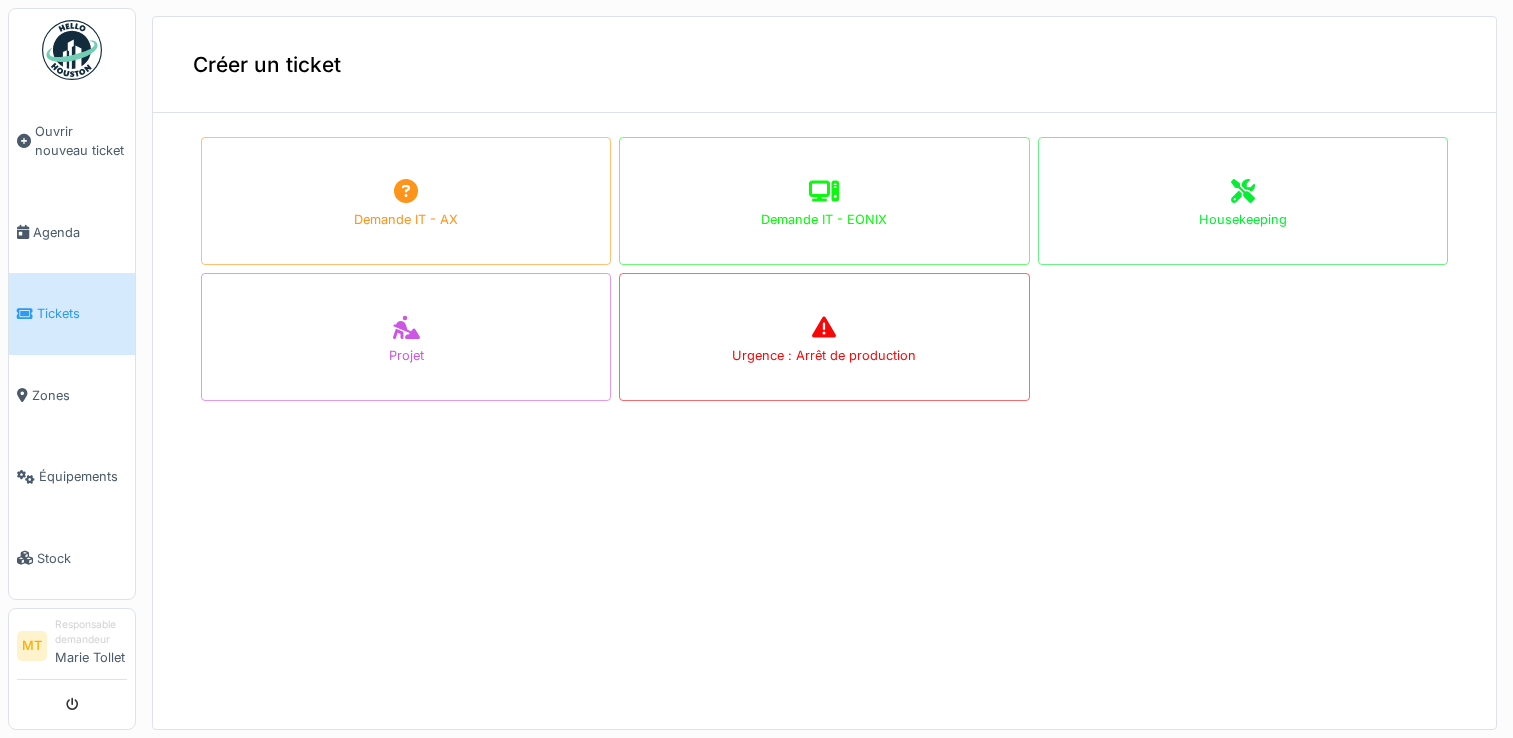 scroll, scrollTop: 0, scrollLeft: 0, axis: both 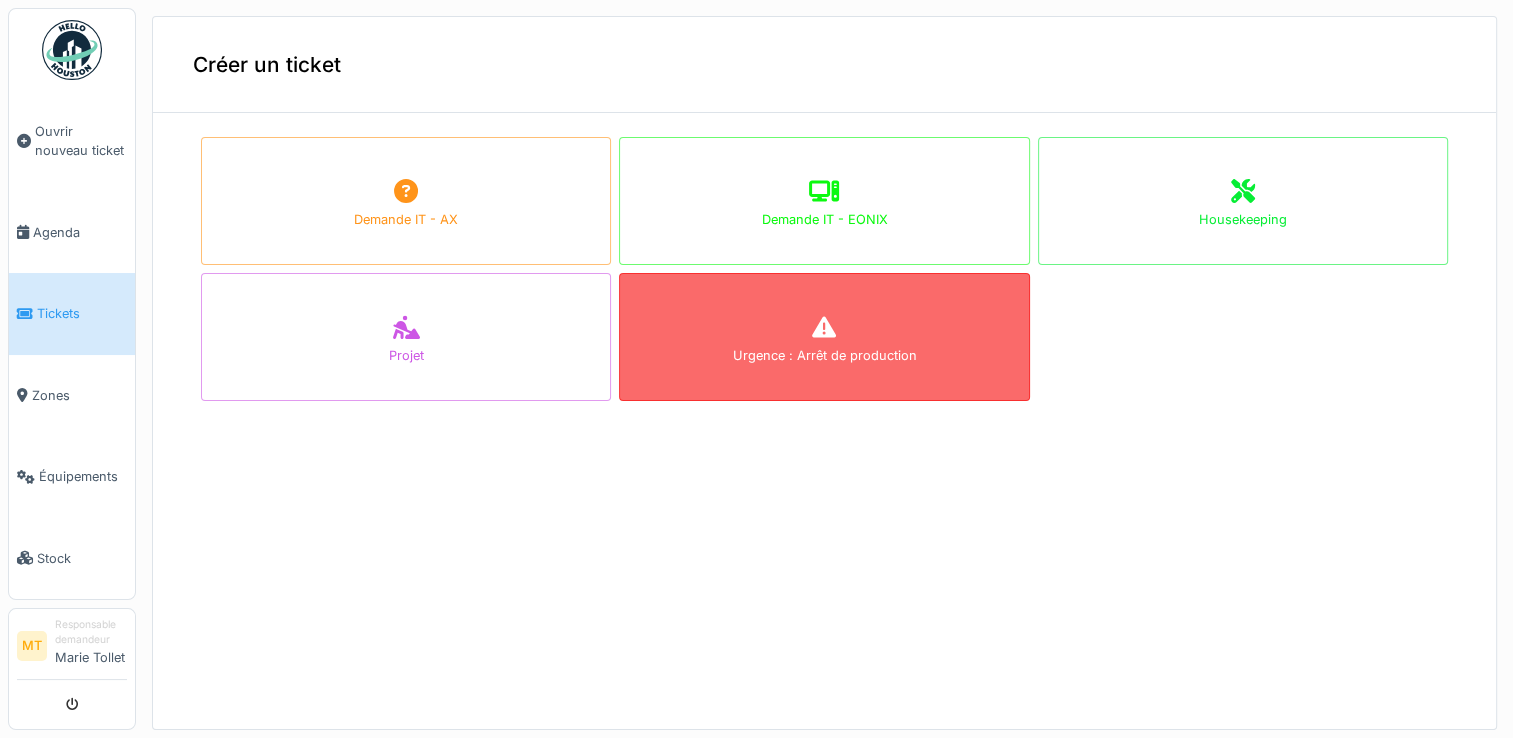 click on "Urgence : Arrêt de production" at bounding box center (824, 337) 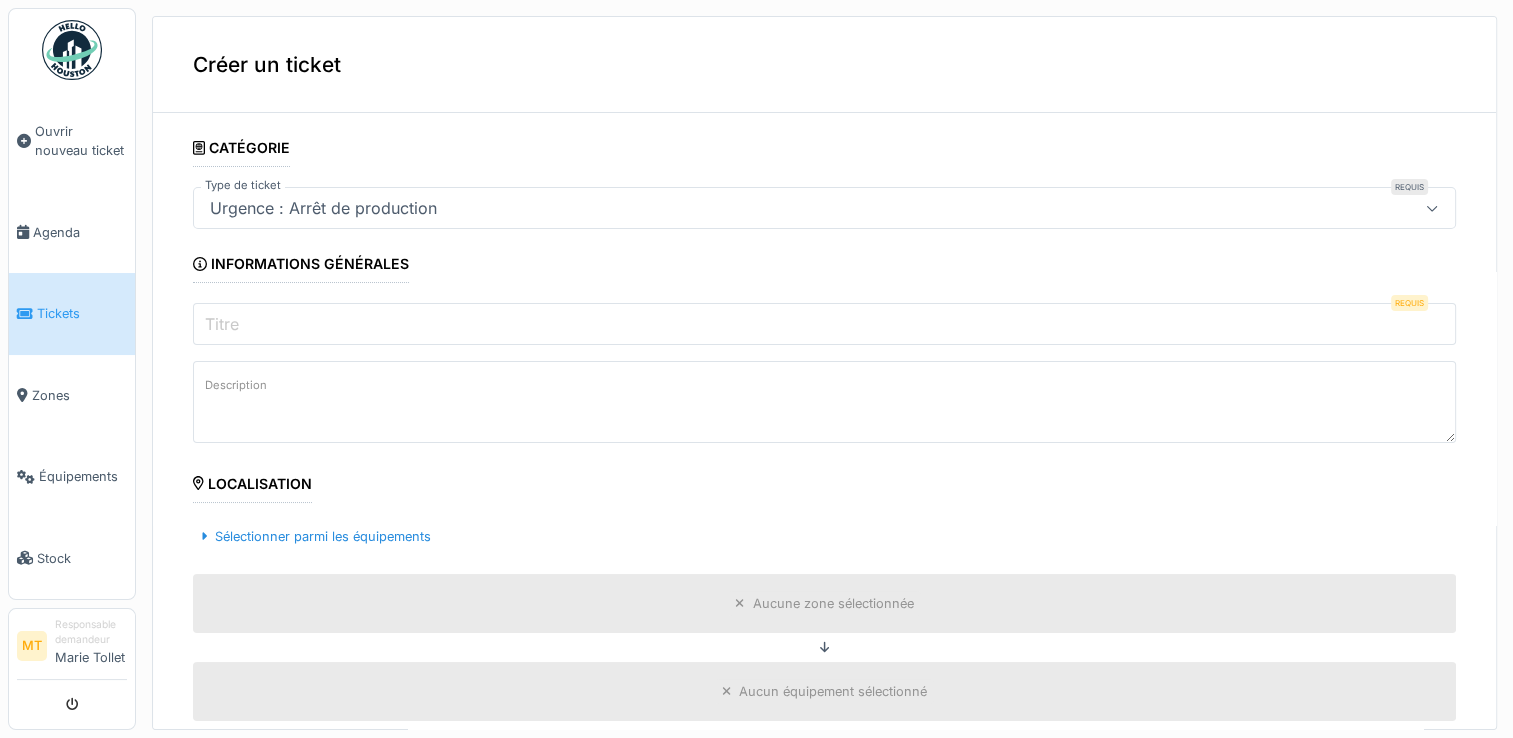 click on "Titre" at bounding box center [824, 324] 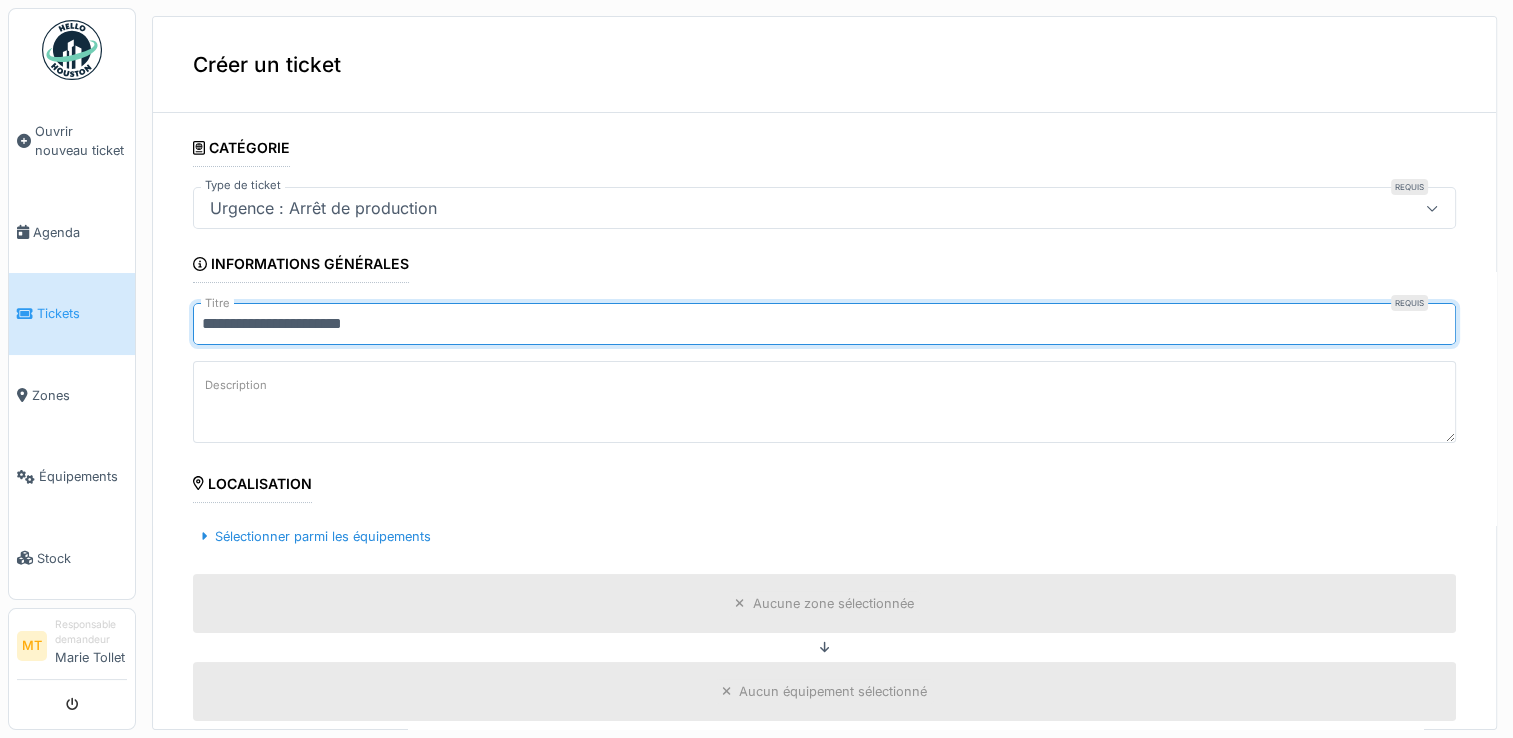 click on "**********" at bounding box center [824, 324] 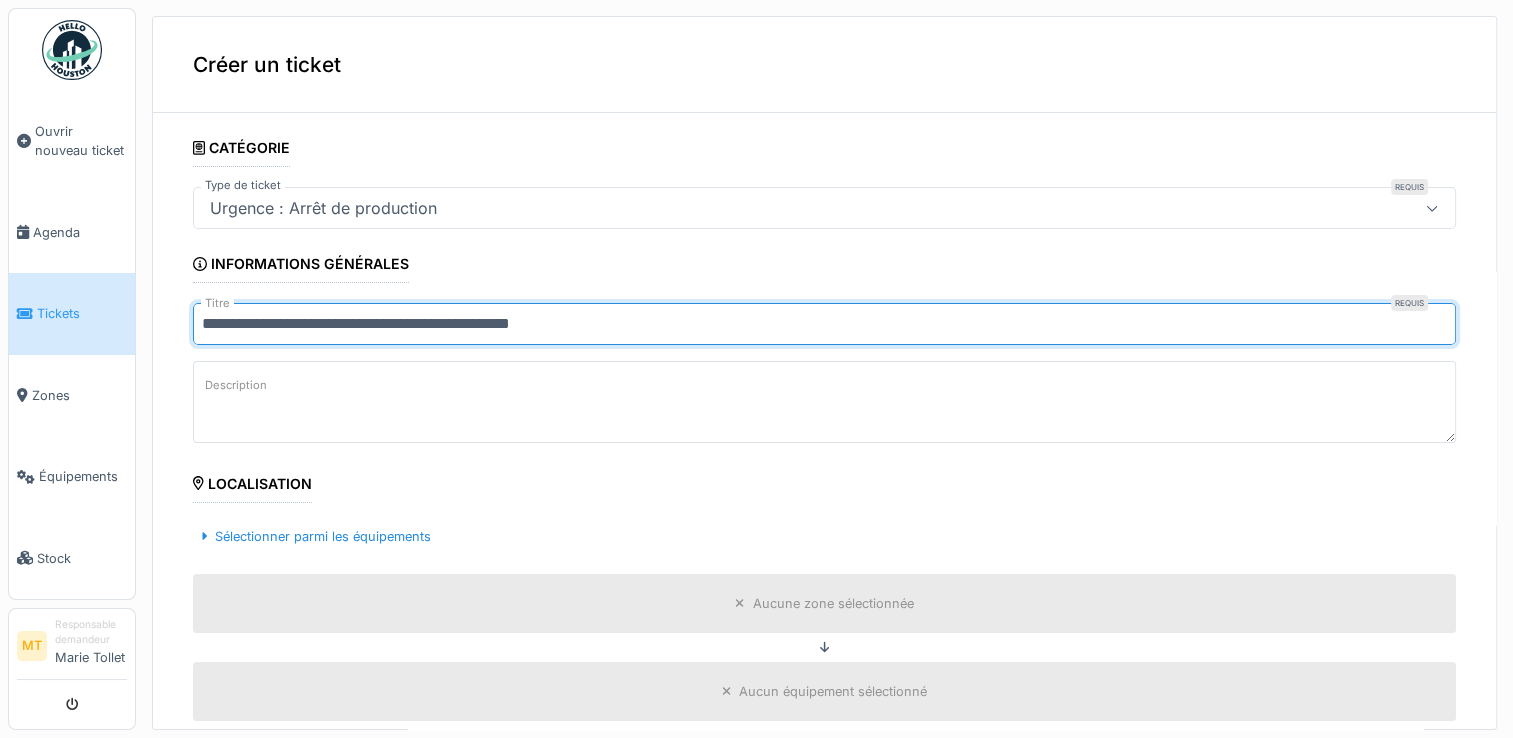 click on "Description" at bounding box center (824, 402) 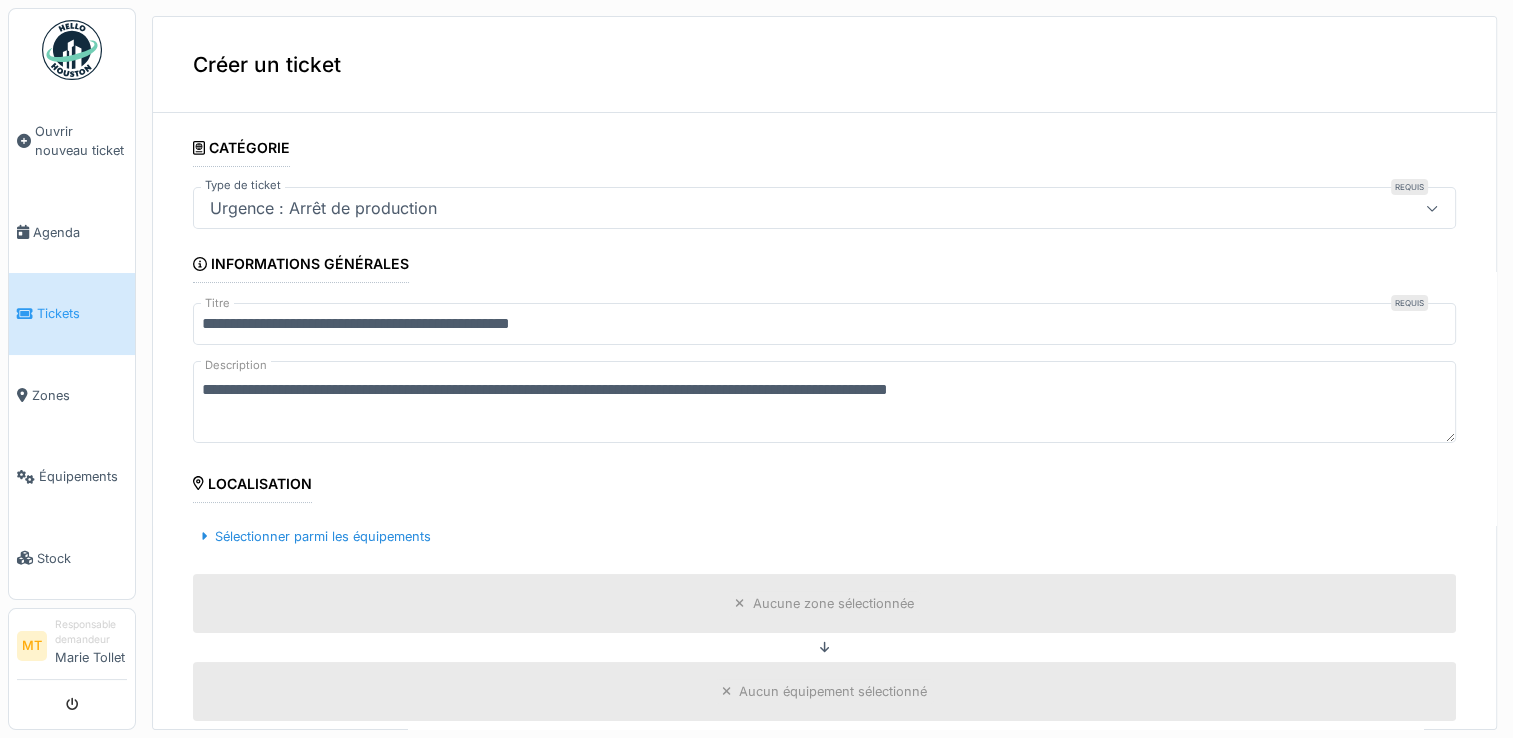 click on "**********" at bounding box center [824, 402] 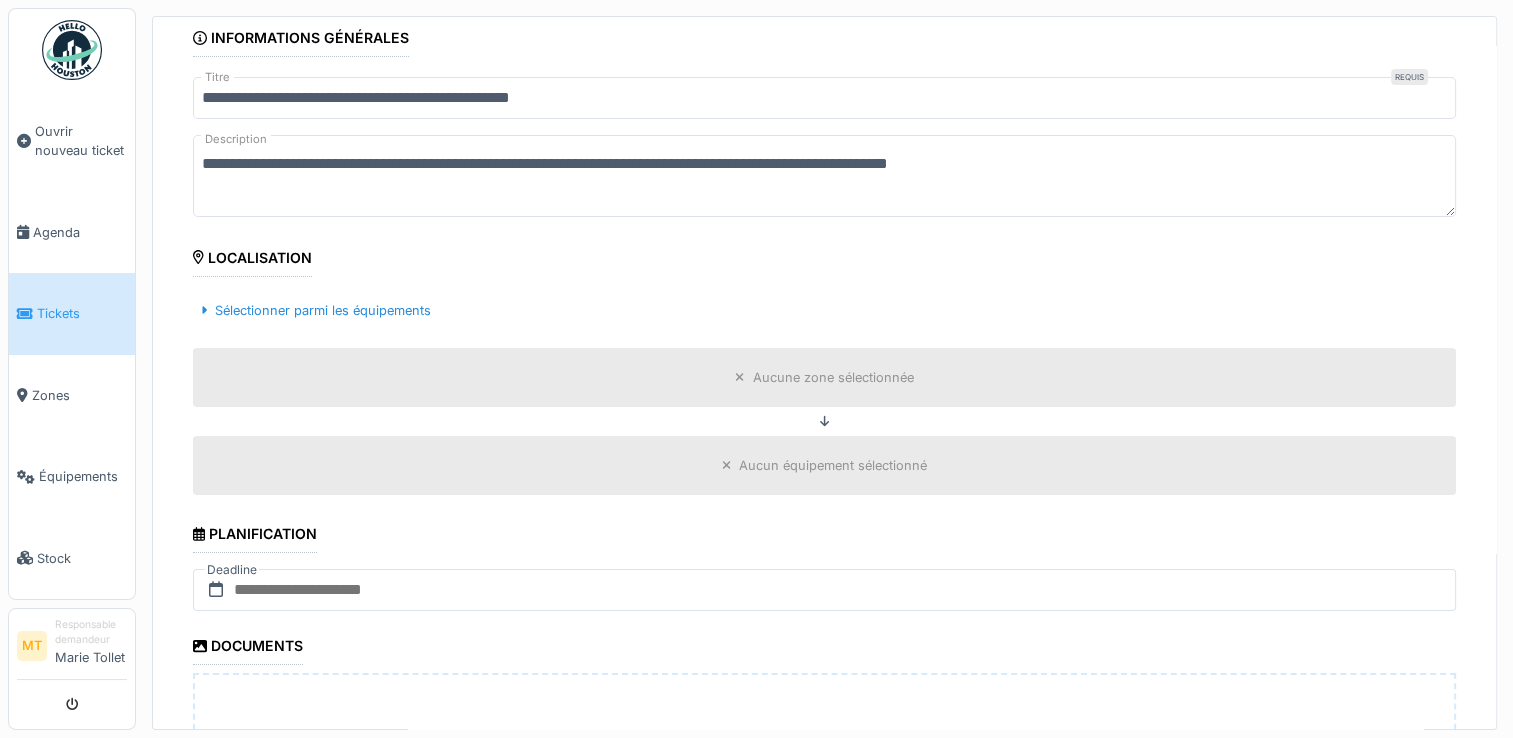 scroll, scrollTop: 300, scrollLeft: 0, axis: vertical 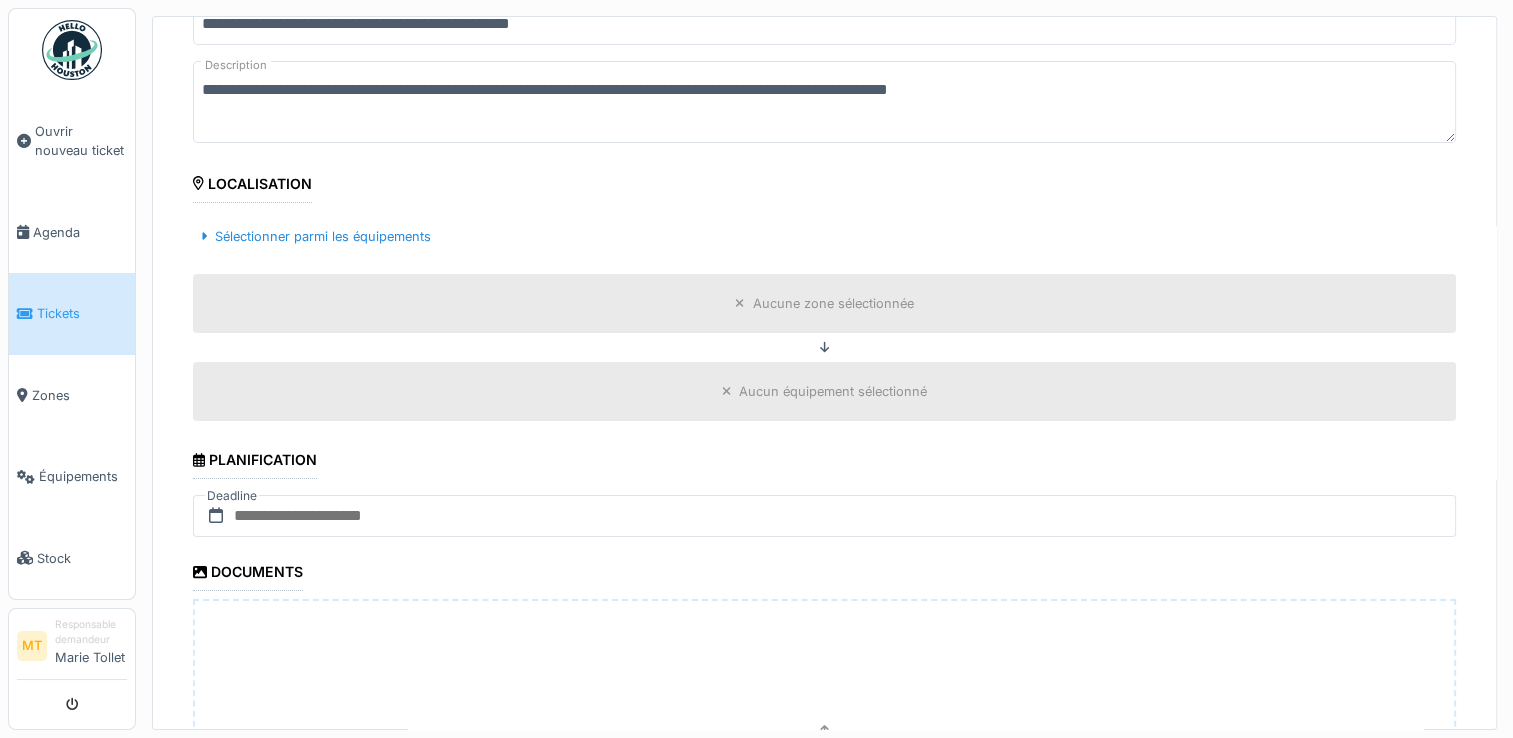 type on "**********" 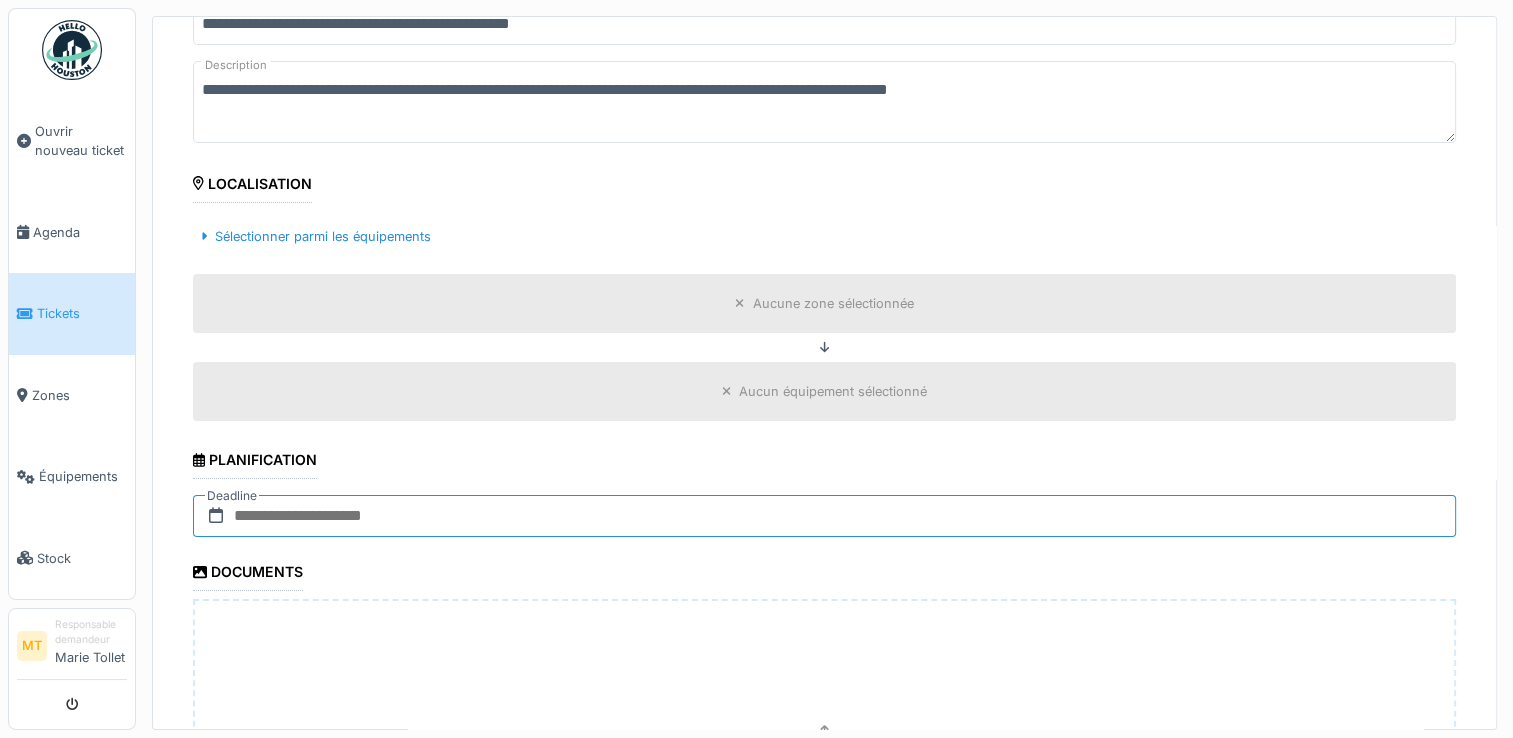 click at bounding box center [824, 516] 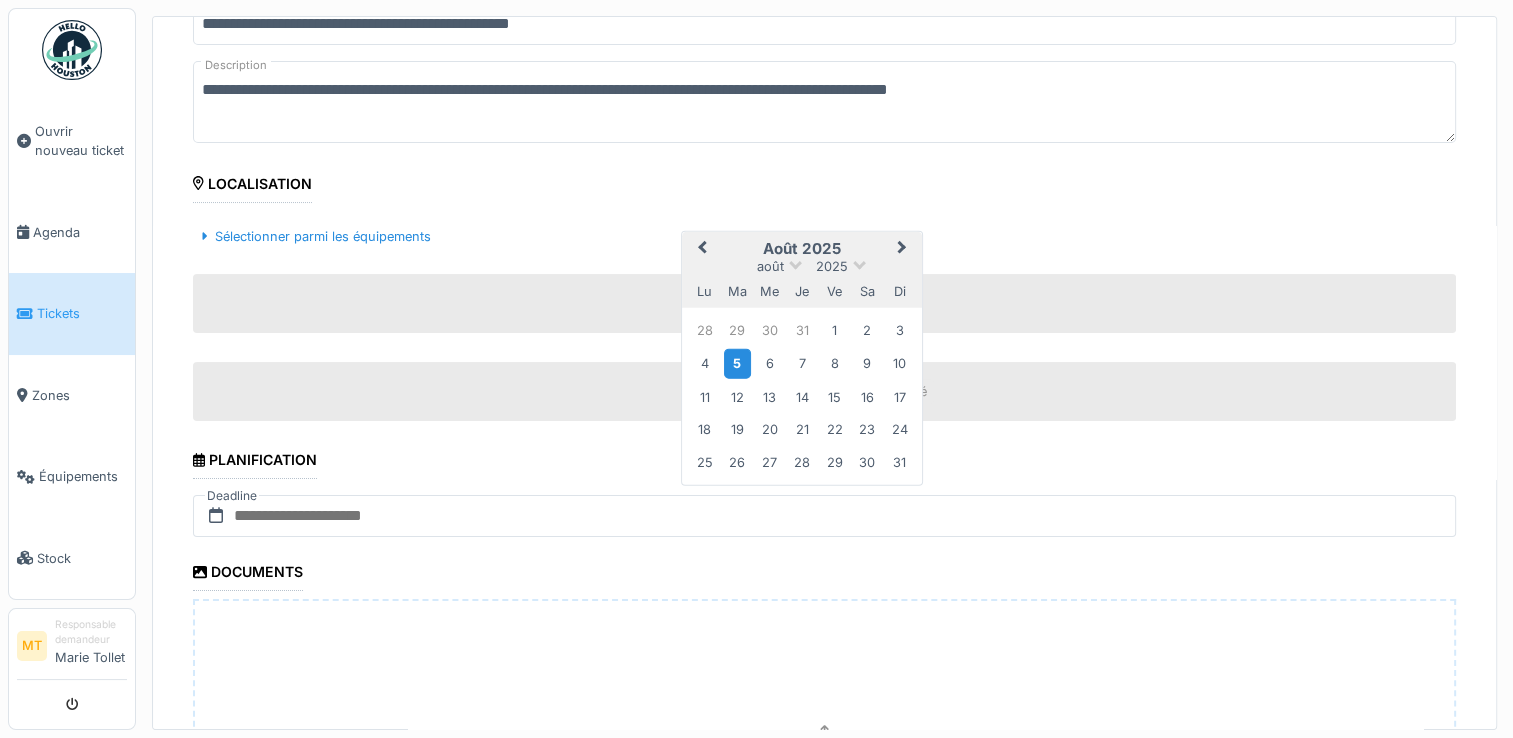 click on "5" at bounding box center (737, 363) 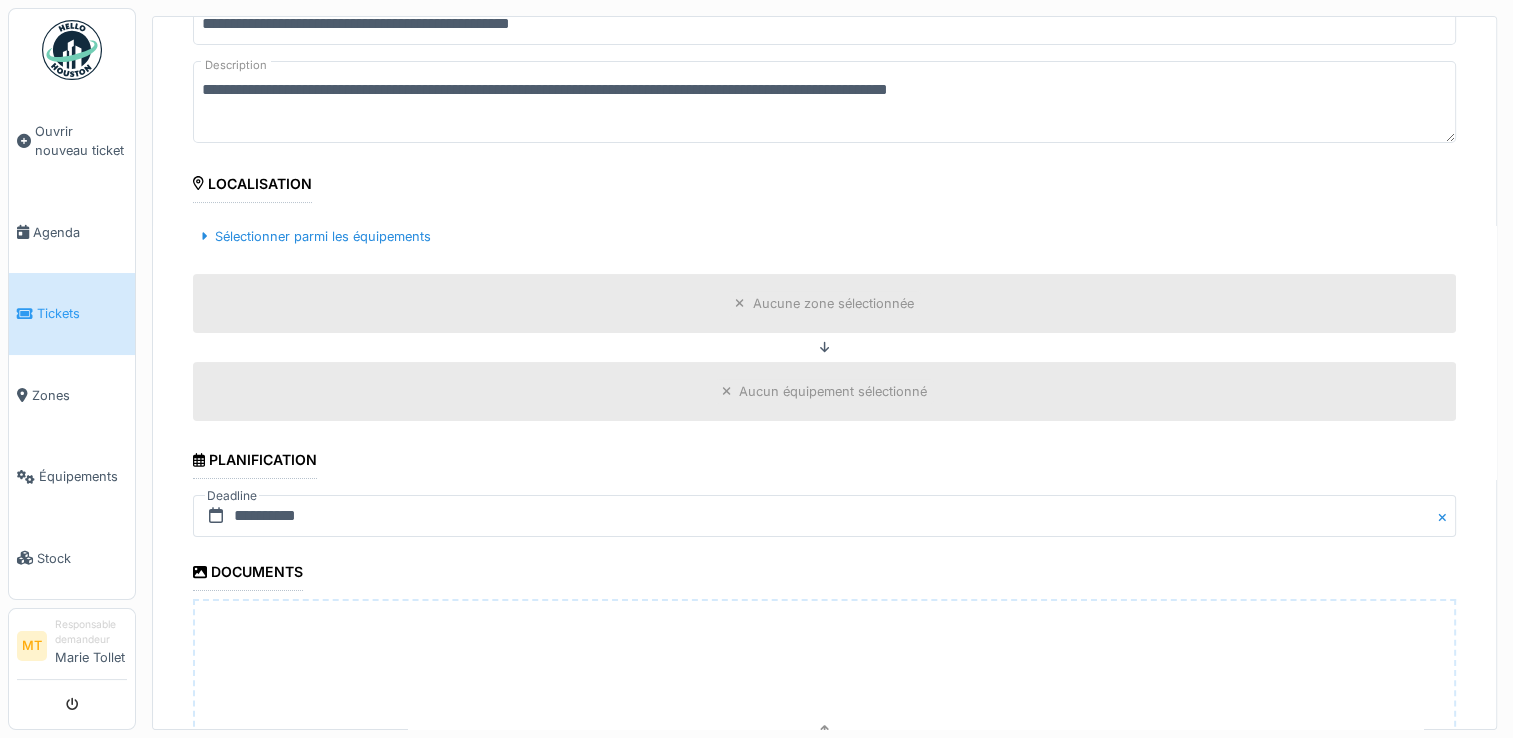 click on "Déposez directement des fichiers ici, ou cliquez pour sélectionner des fichiers" at bounding box center (824, 749) 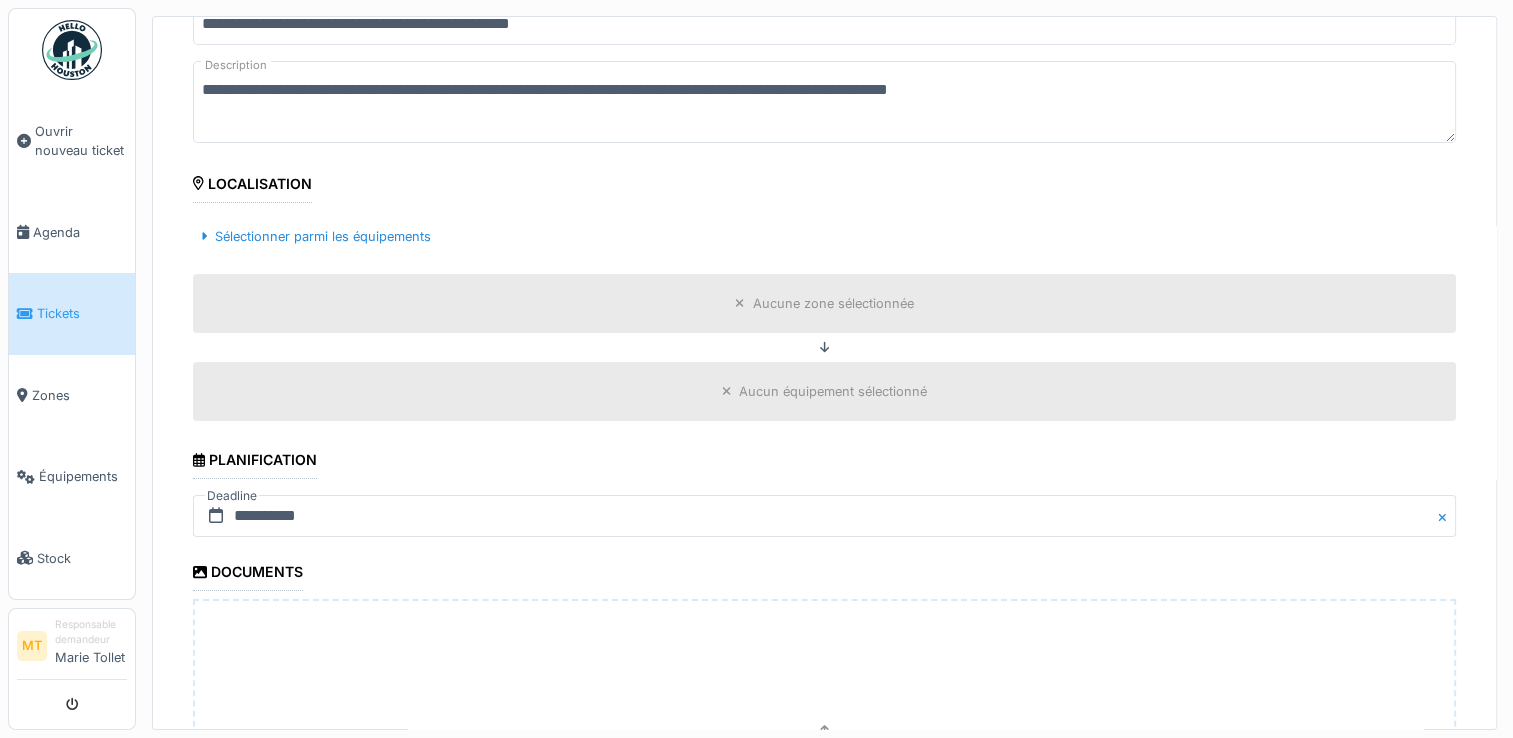 scroll, scrollTop: 594, scrollLeft: 0, axis: vertical 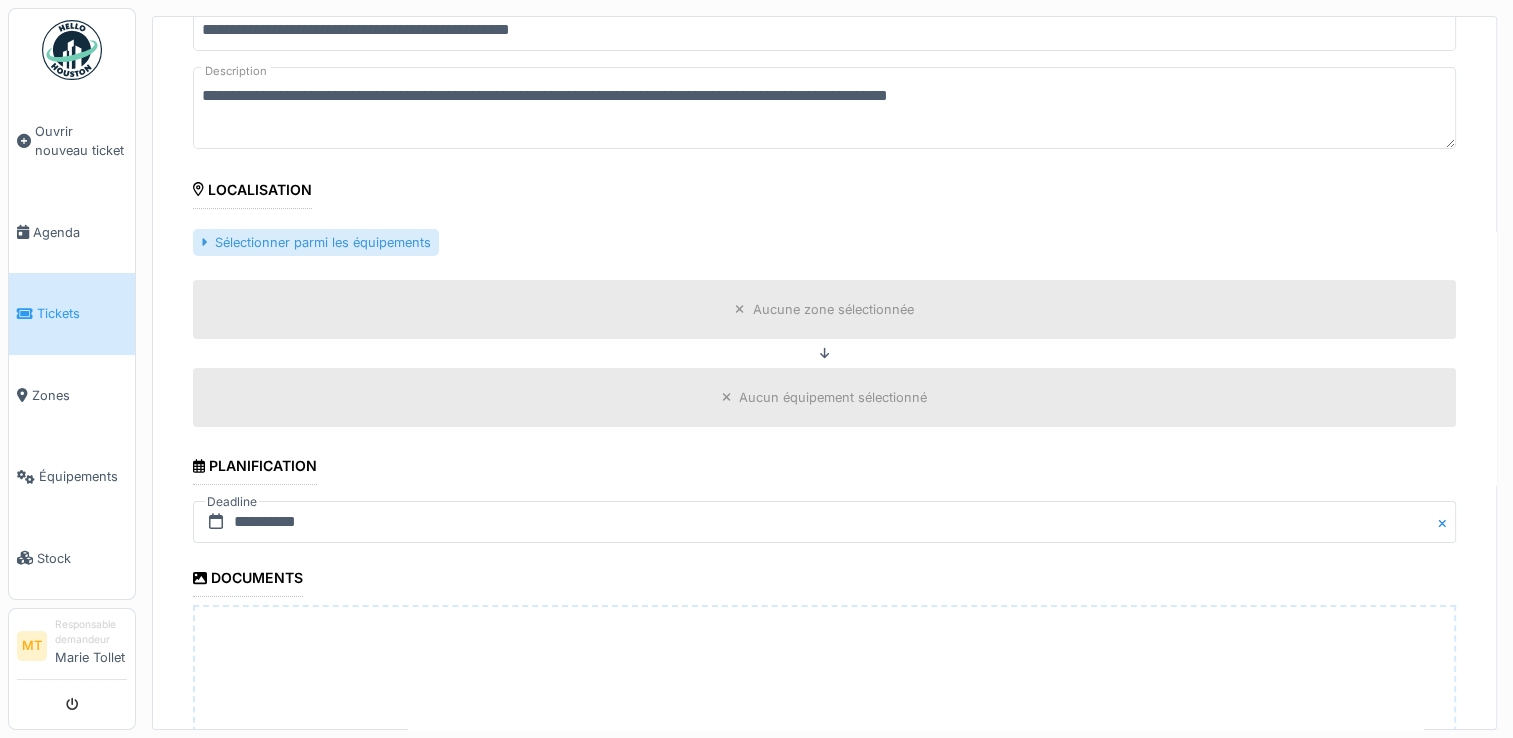 click on "Sélectionner parmi les équipements" at bounding box center (316, 242) 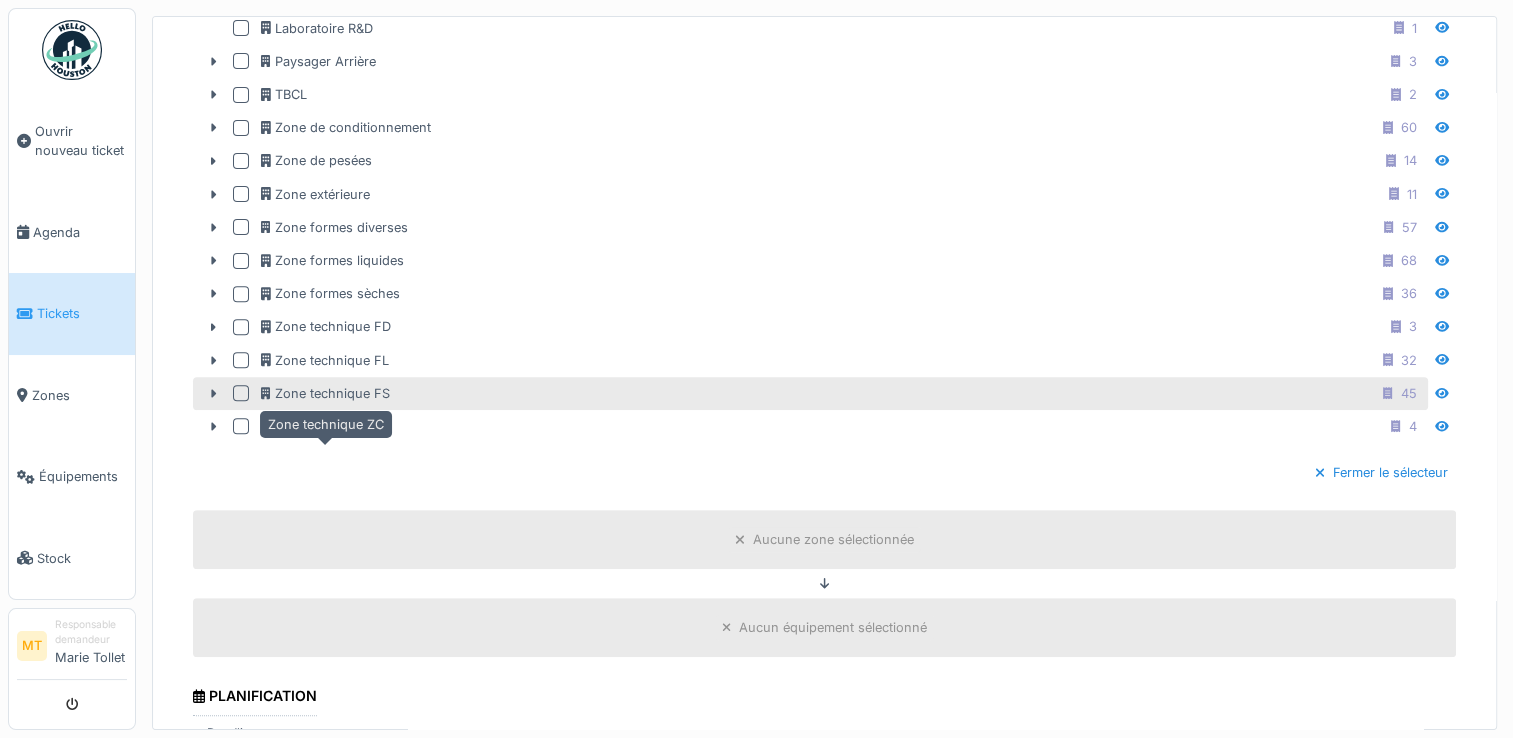 scroll, scrollTop: 694, scrollLeft: 0, axis: vertical 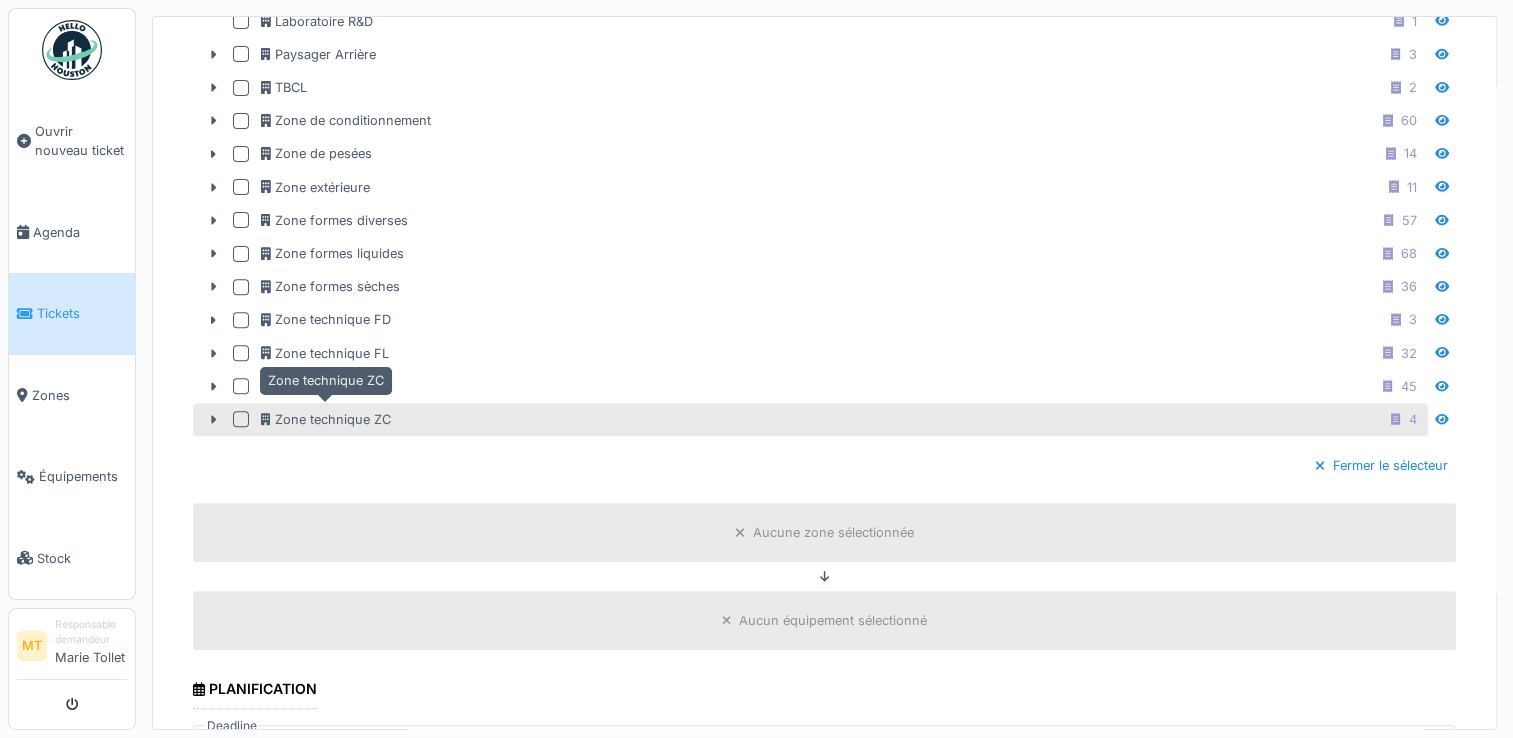 click on "Zone technique ZC" at bounding box center (326, 419) 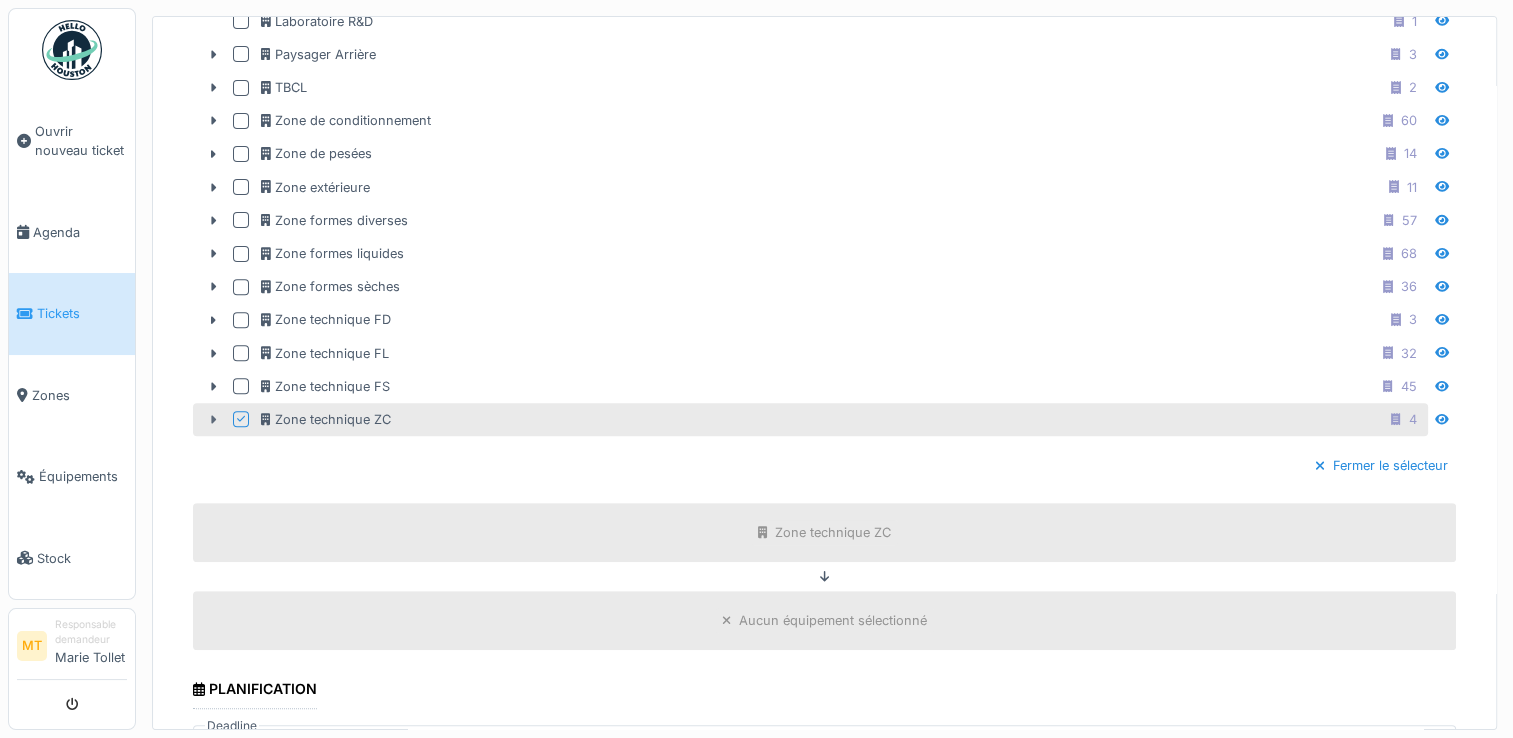 click 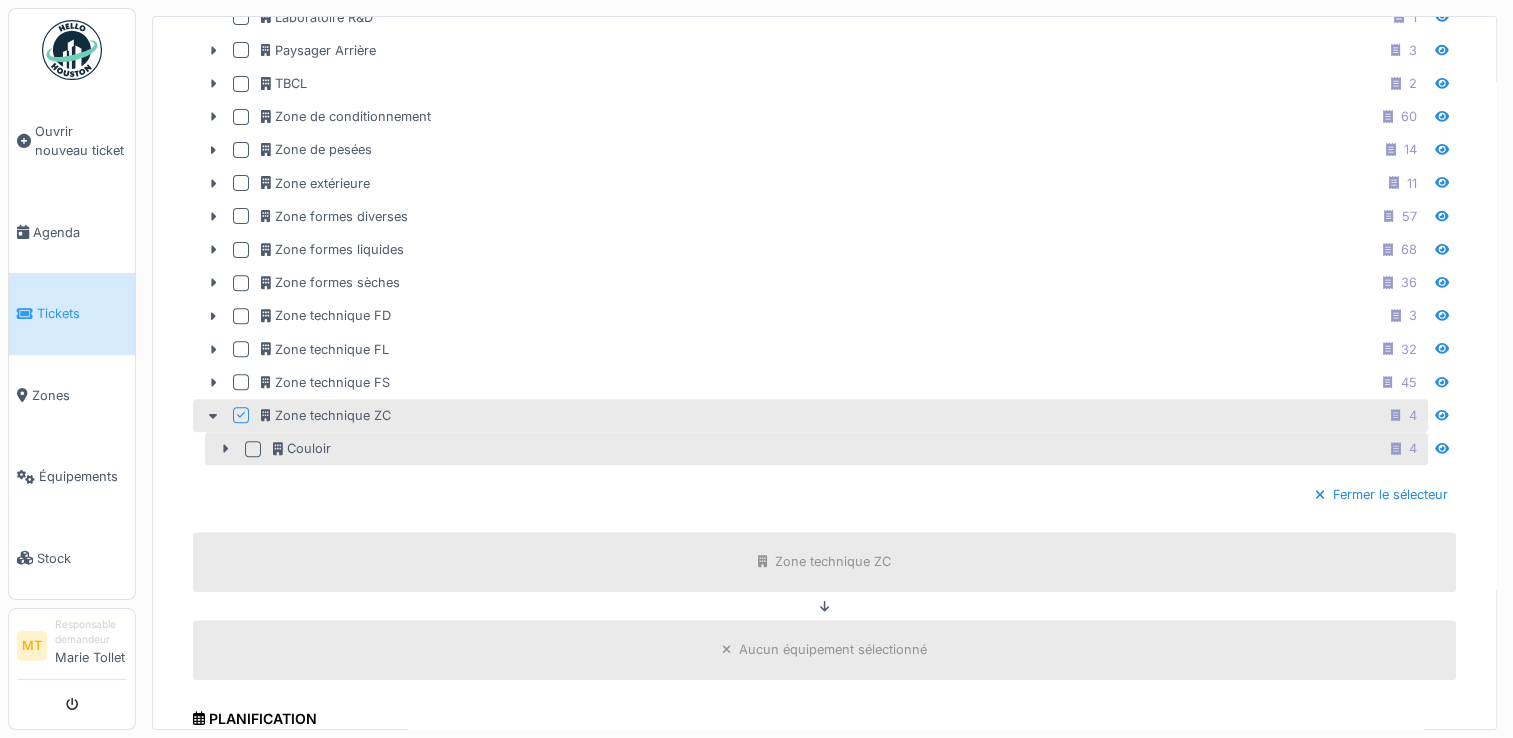 scroll, scrollTop: 694, scrollLeft: 0, axis: vertical 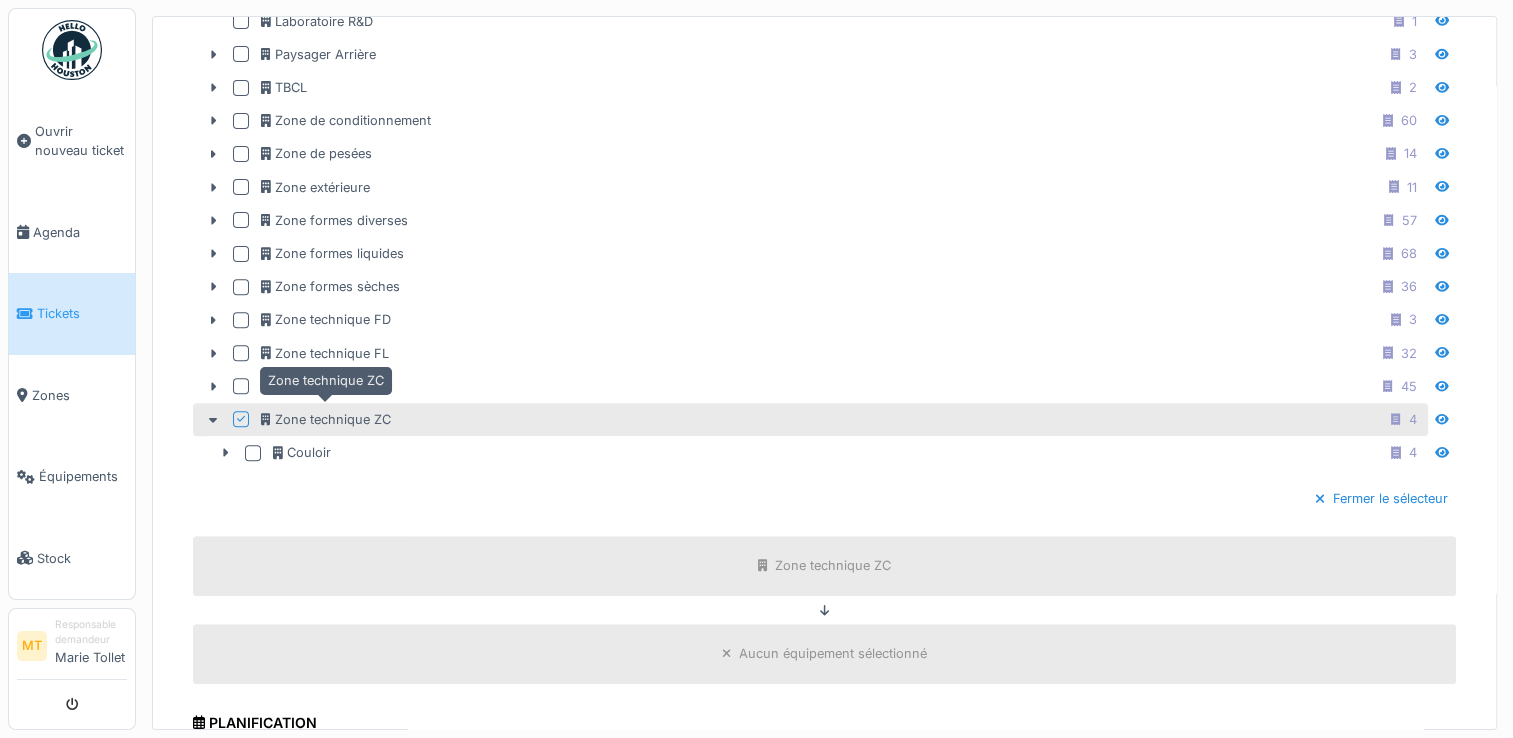 click on "Zone technique ZC" at bounding box center (326, 419) 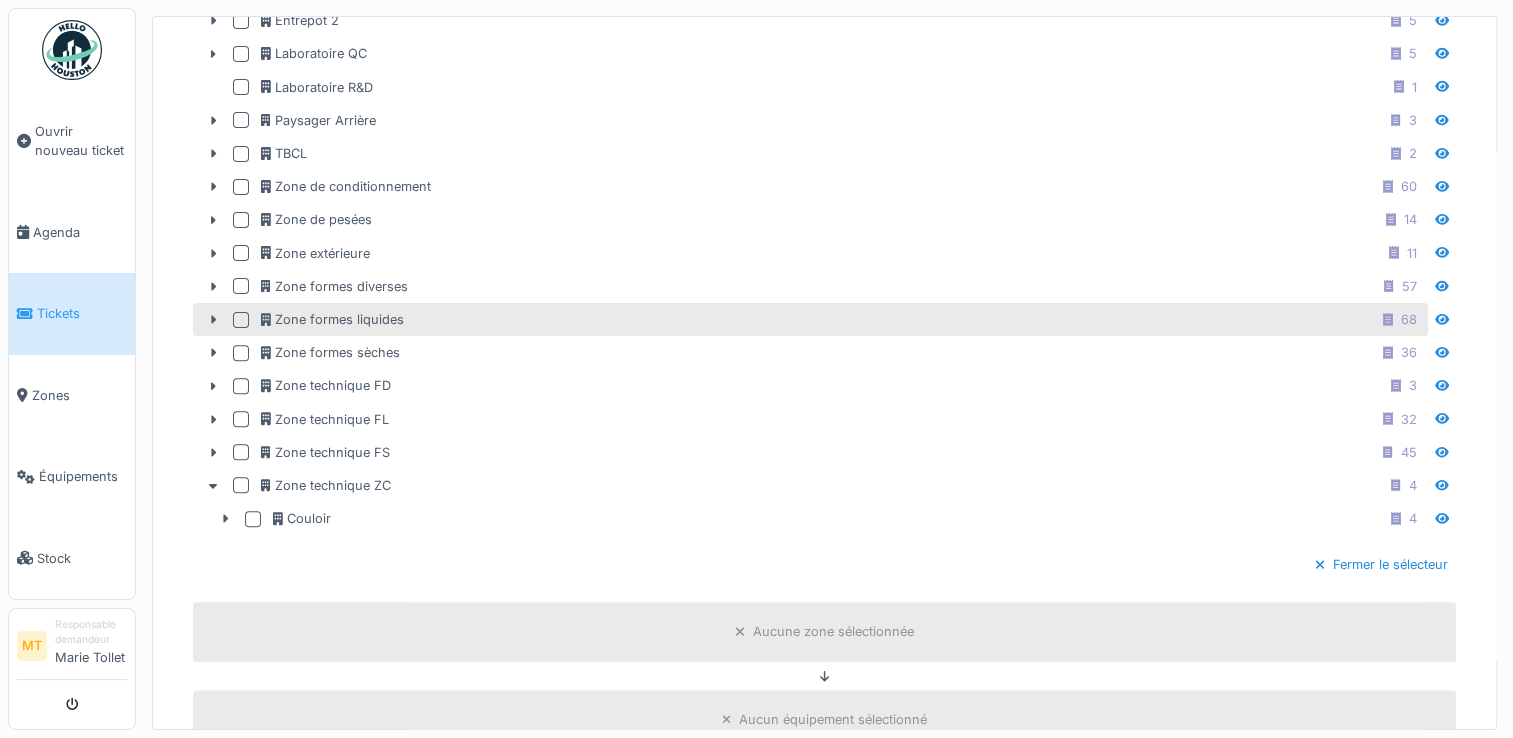 scroll, scrollTop: 594, scrollLeft: 0, axis: vertical 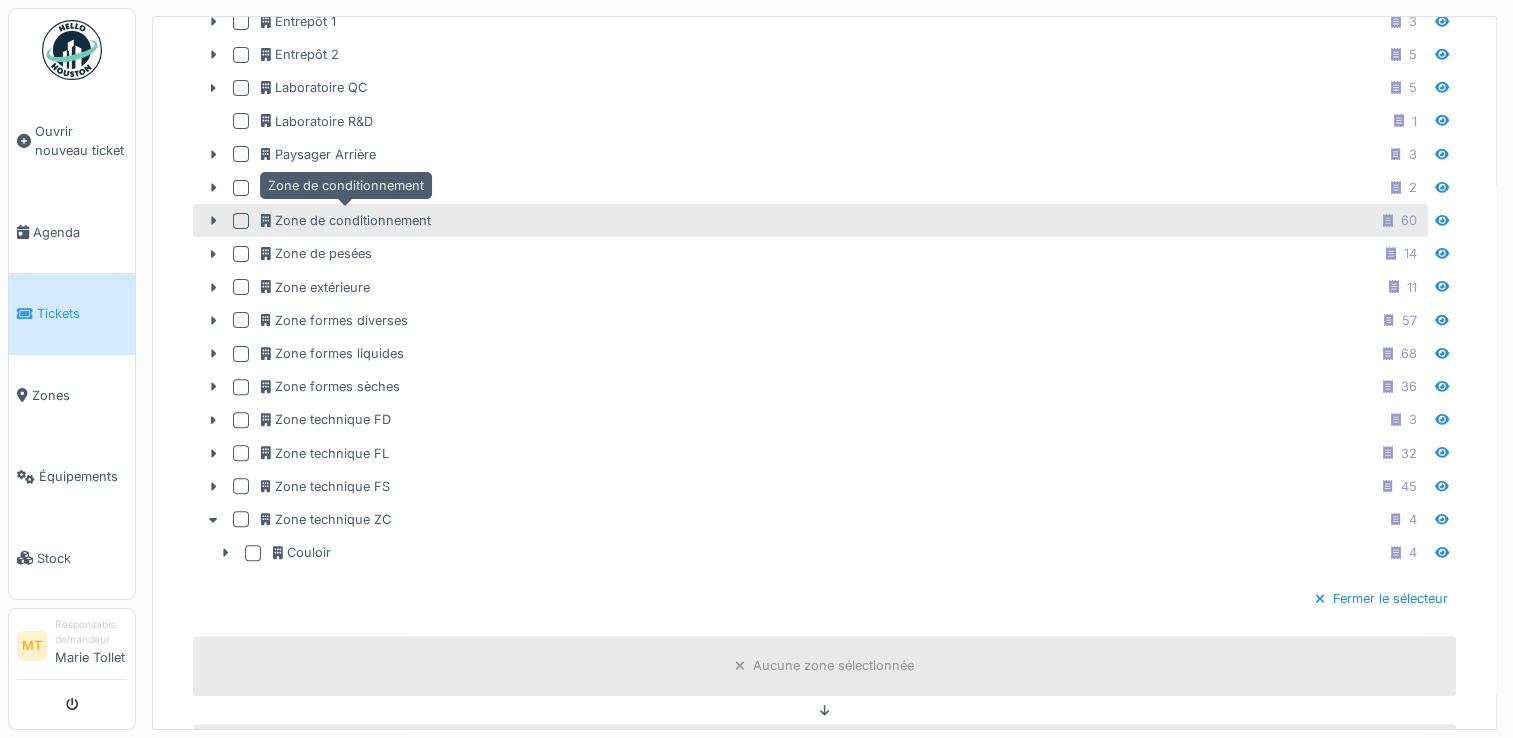 click on "Zone de conditionnement" at bounding box center [346, 220] 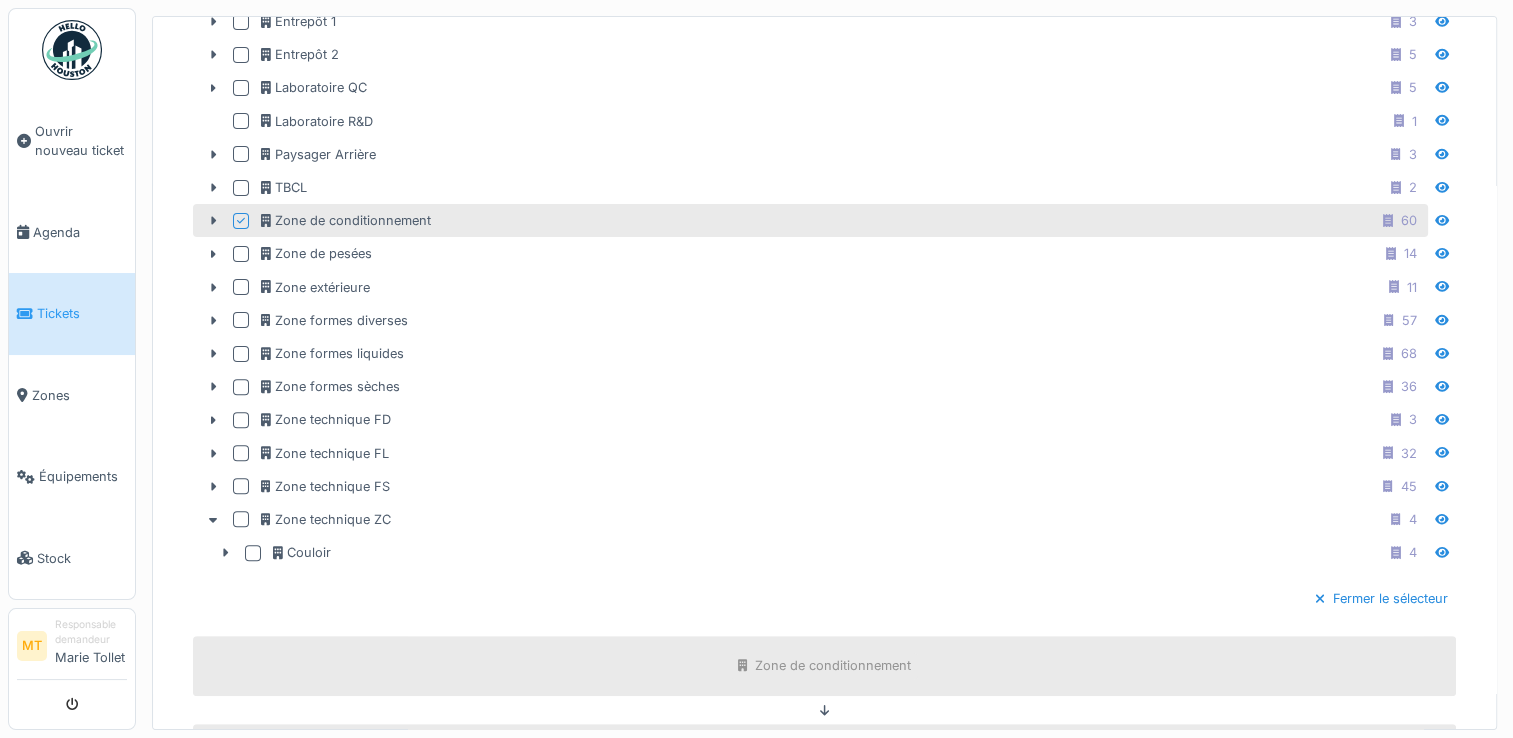 click at bounding box center (241, 221) 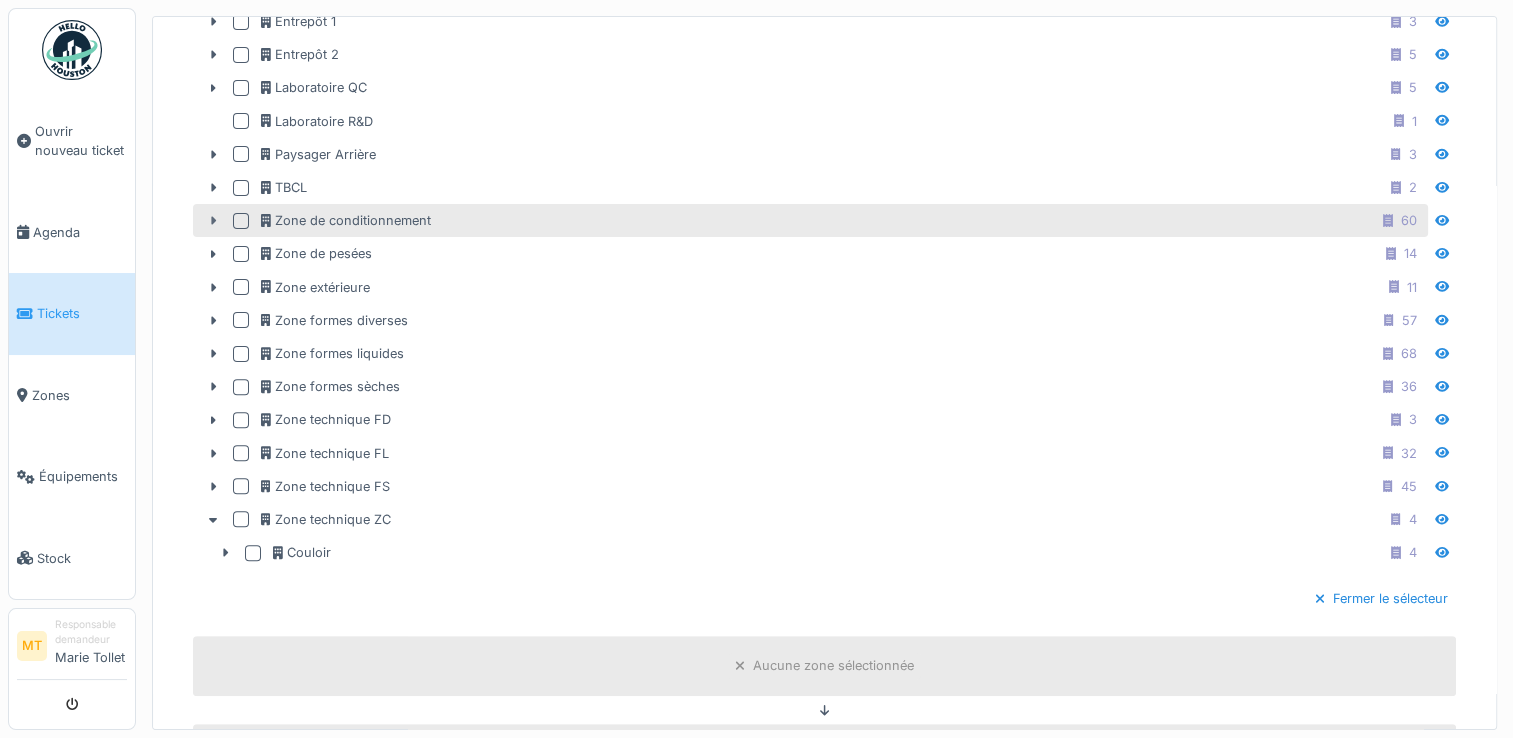 click 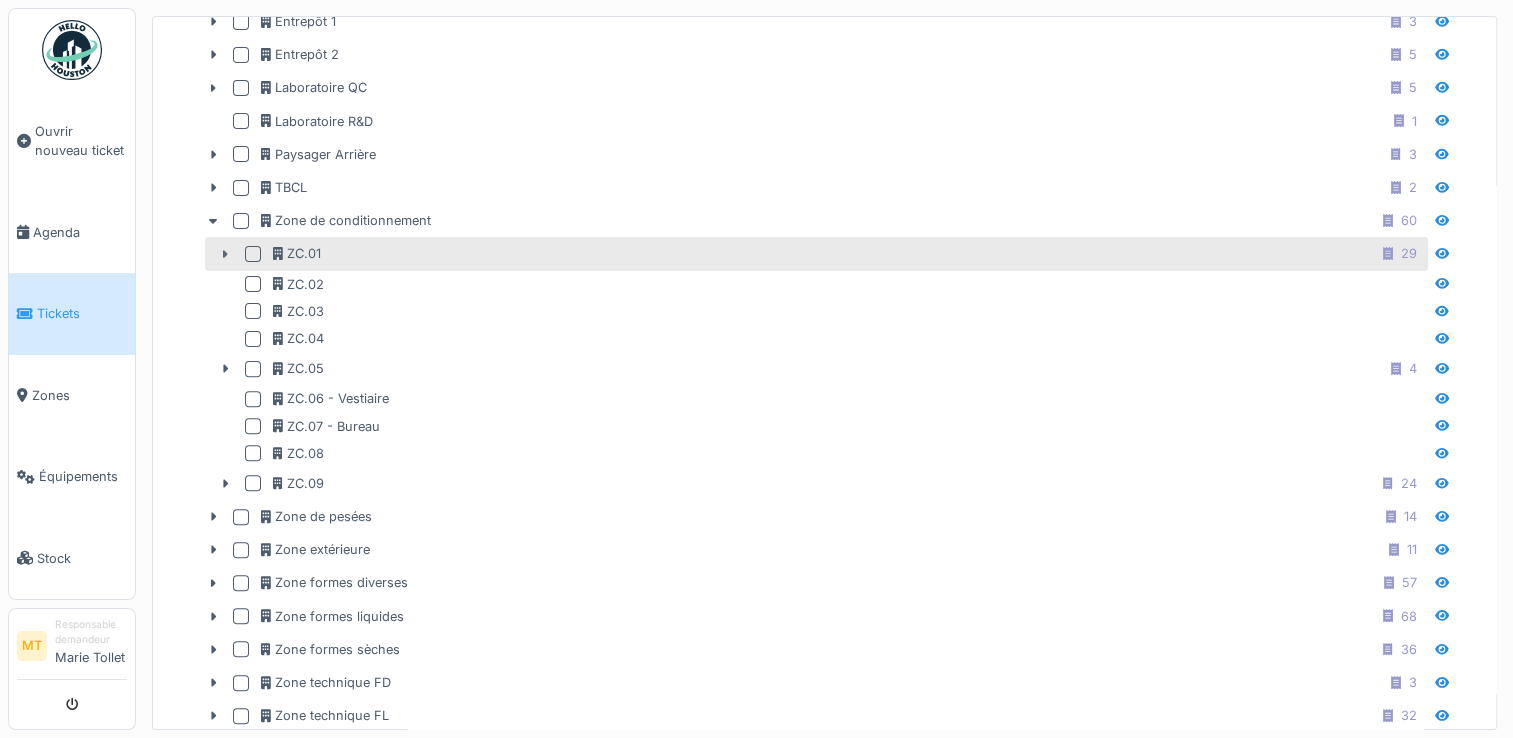 click 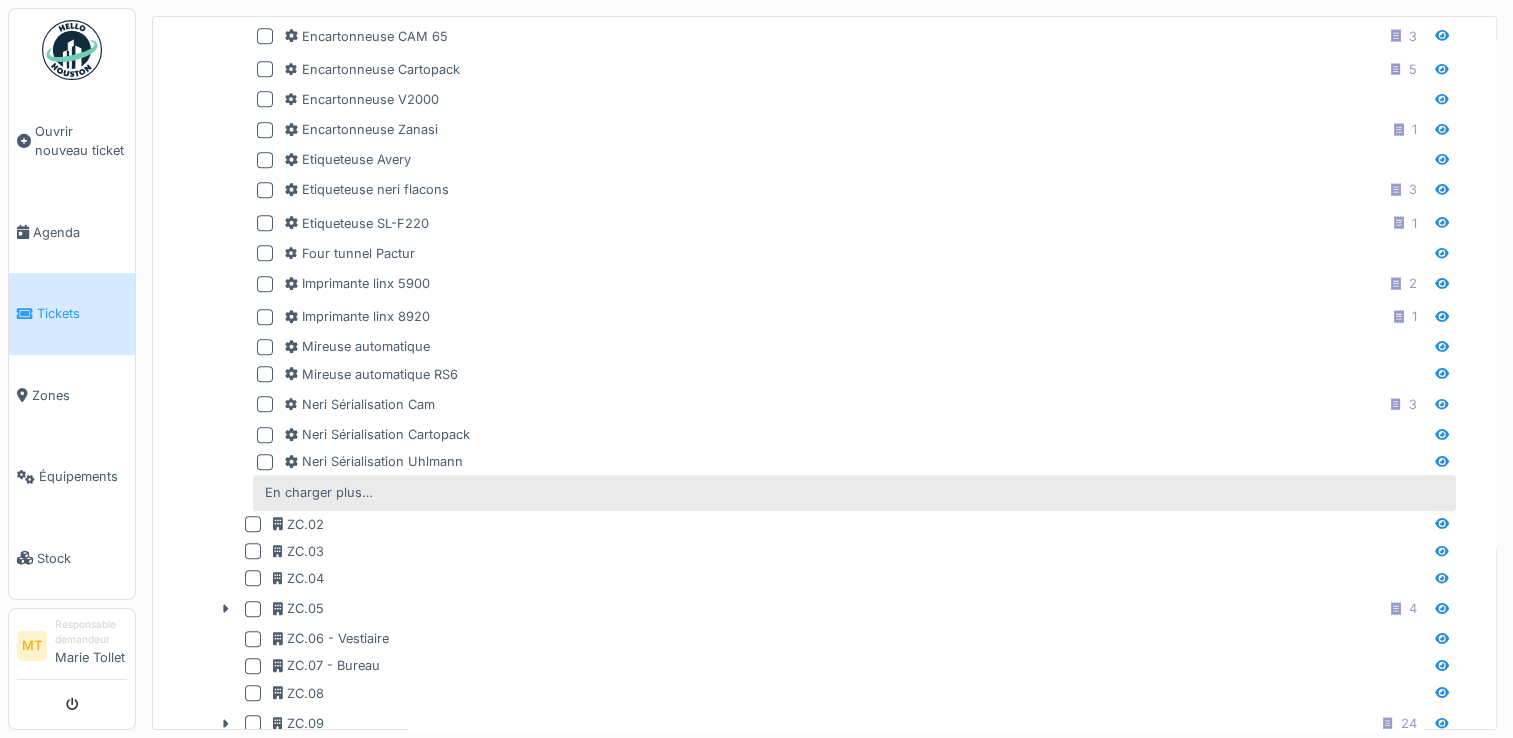 scroll, scrollTop: 994, scrollLeft: 0, axis: vertical 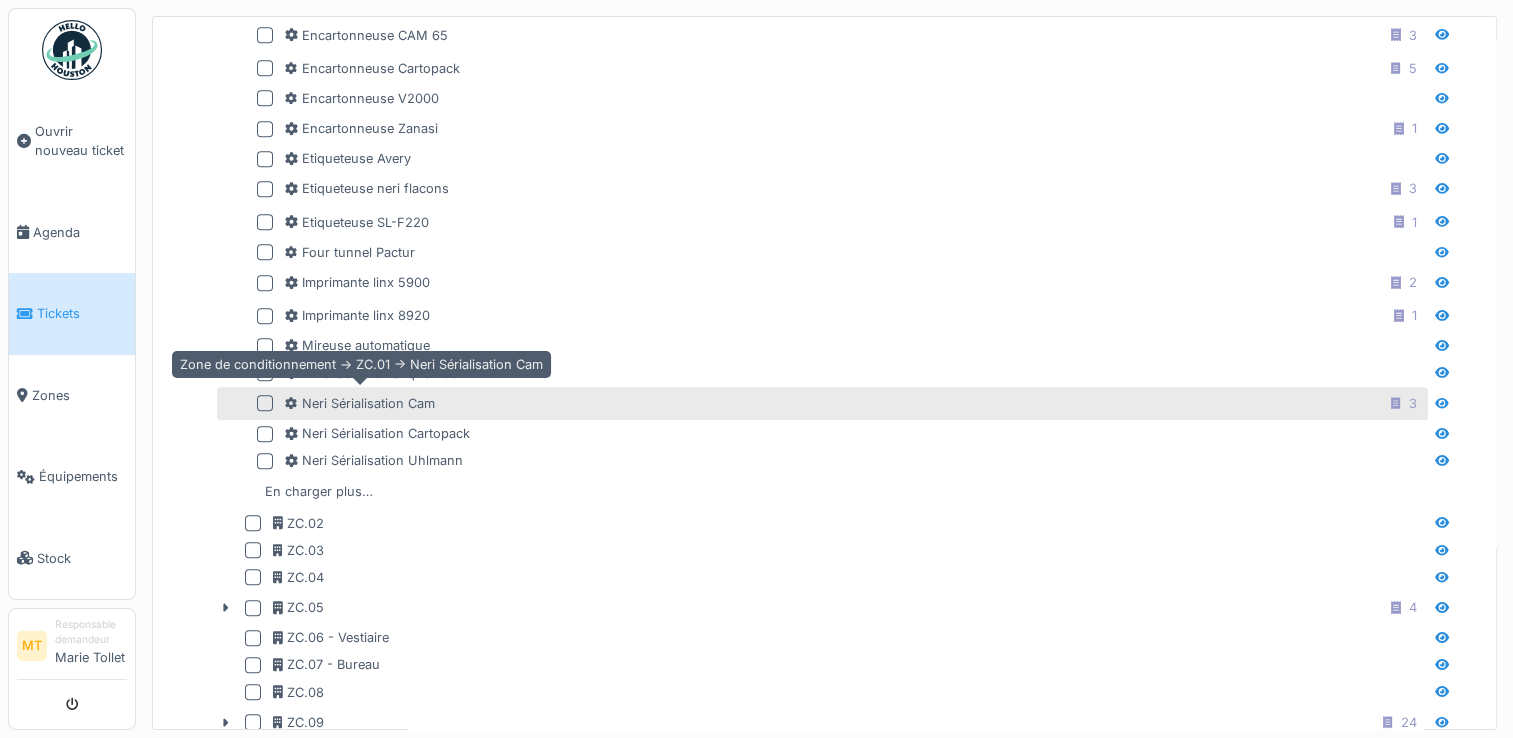 click on "Neri Sérialisation Cam" at bounding box center (360, 403) 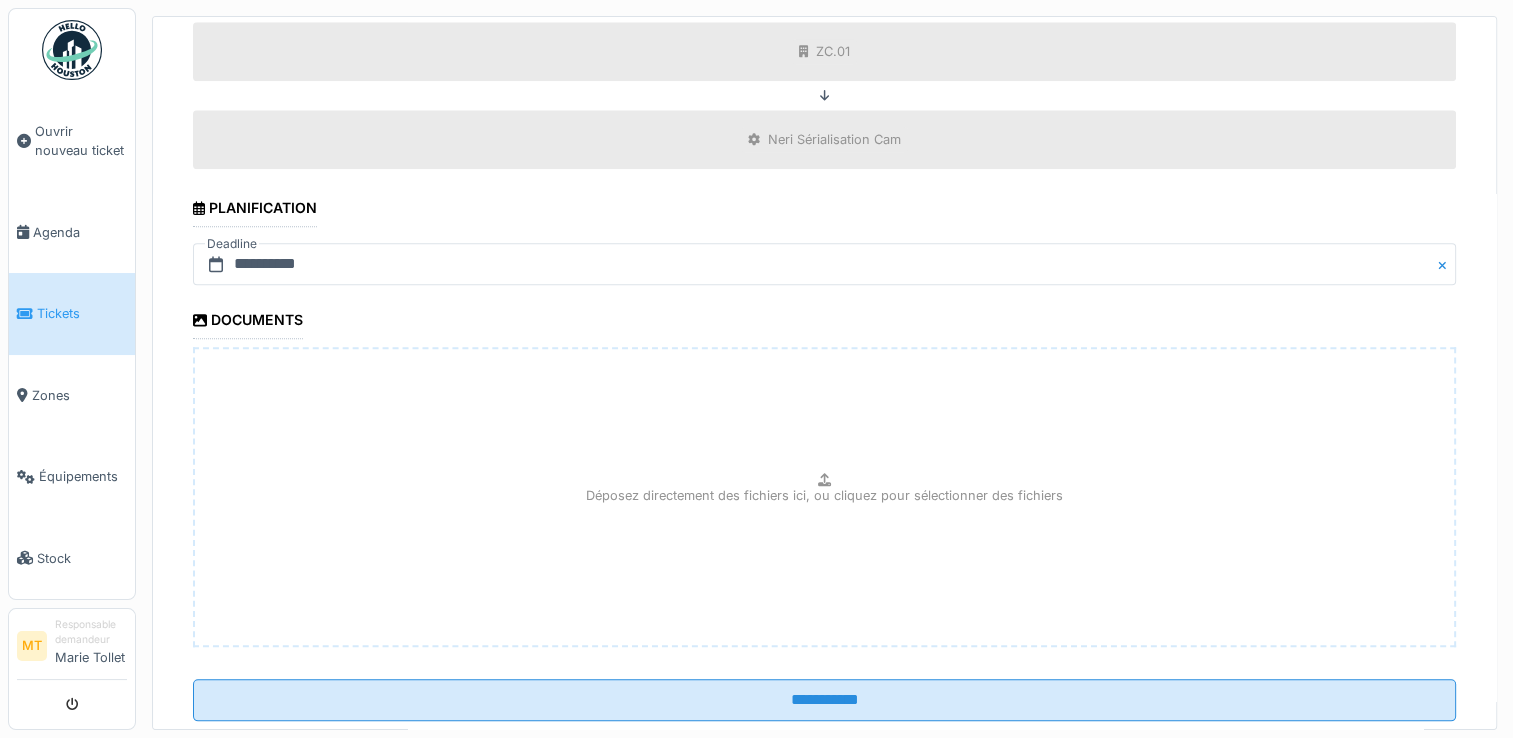 scroll, scrollTop: 2140, scrollLeft: 0, axis: vertical 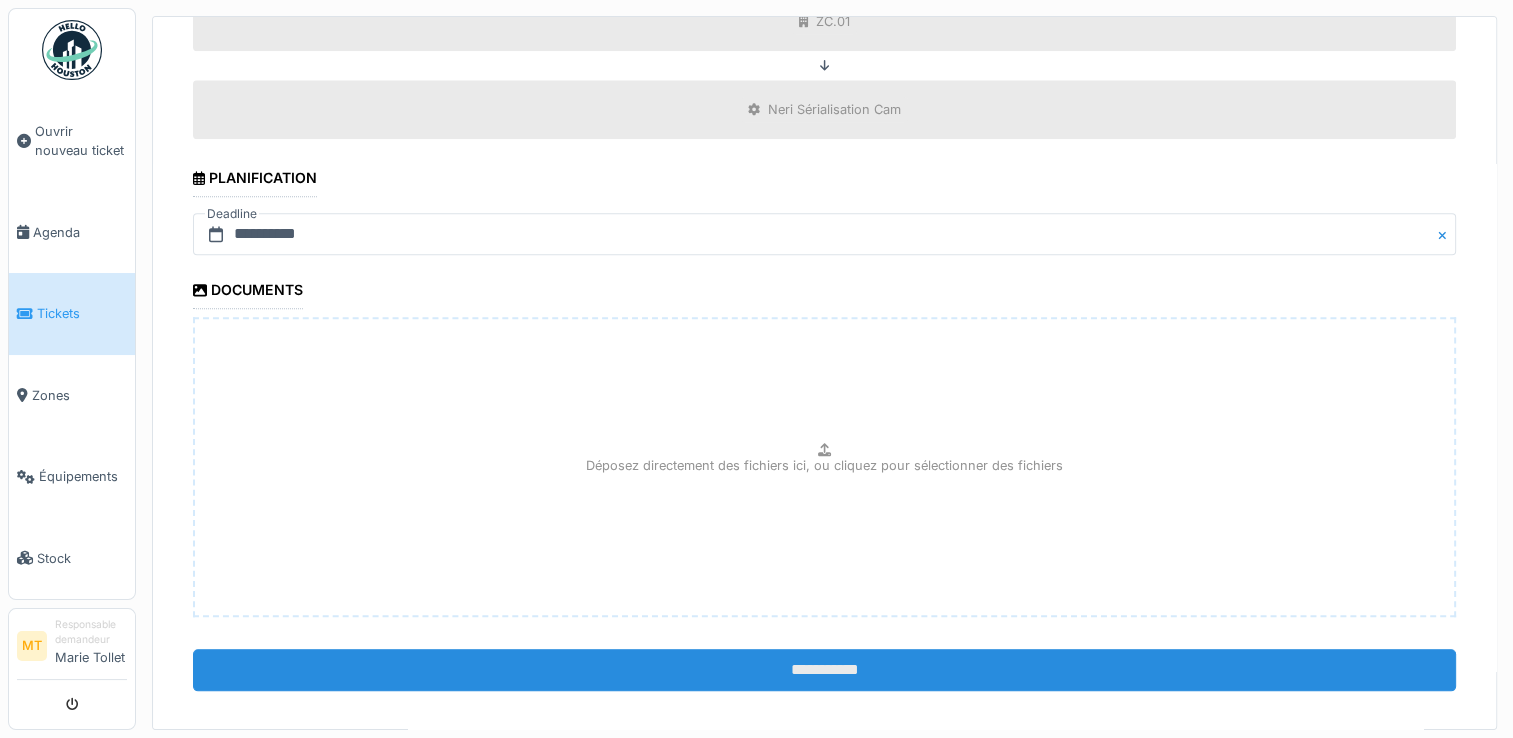 click on "**********" at bounding box center (824, 670) 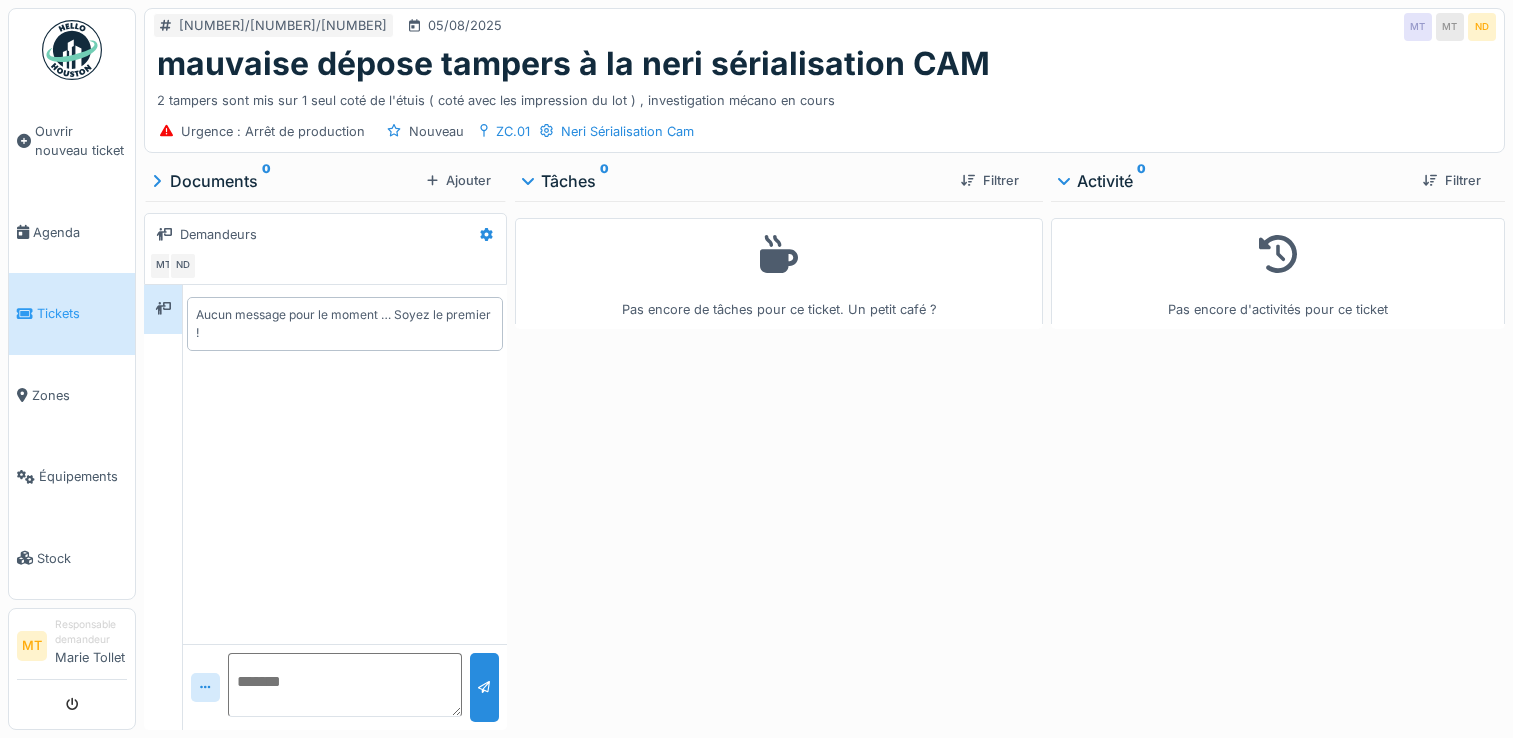 scroll, scrollTop: 0, scrollLeft: 0, axis: both 